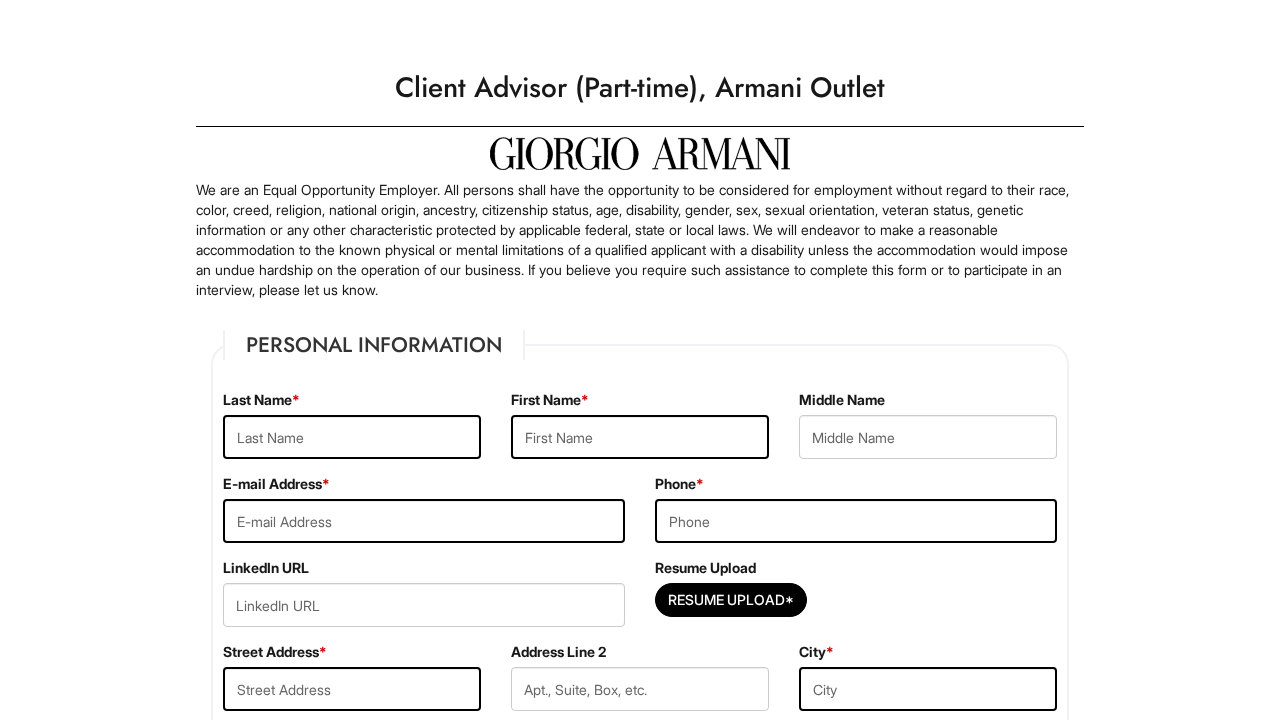scroll, scrollTop: 0, scrollLeft: 0, axis: both 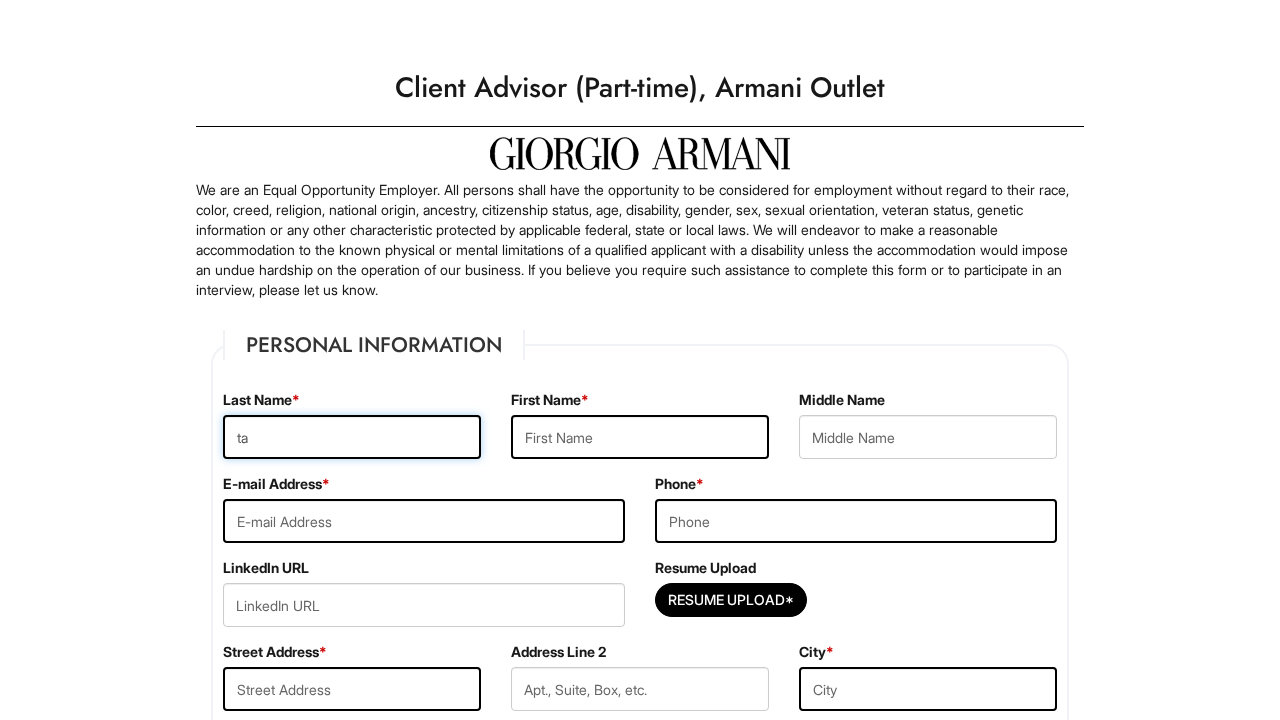 type on "t" 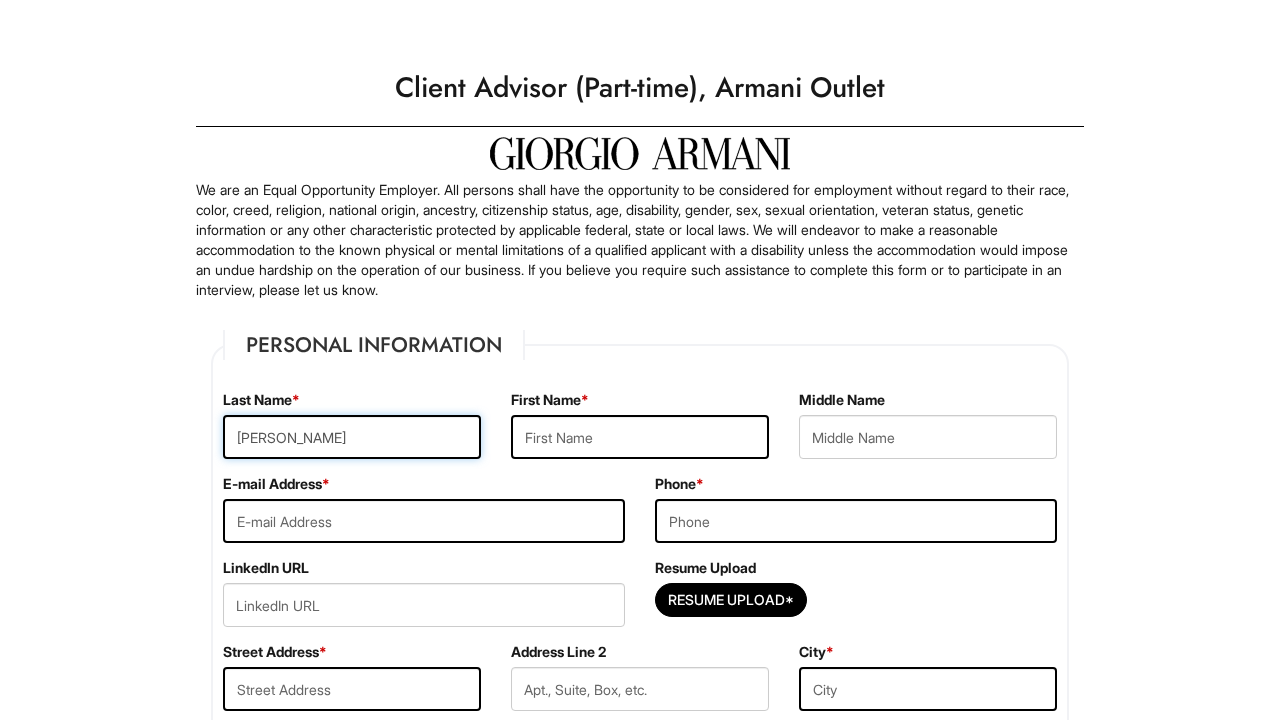 type on "[PERSON_NAME]" 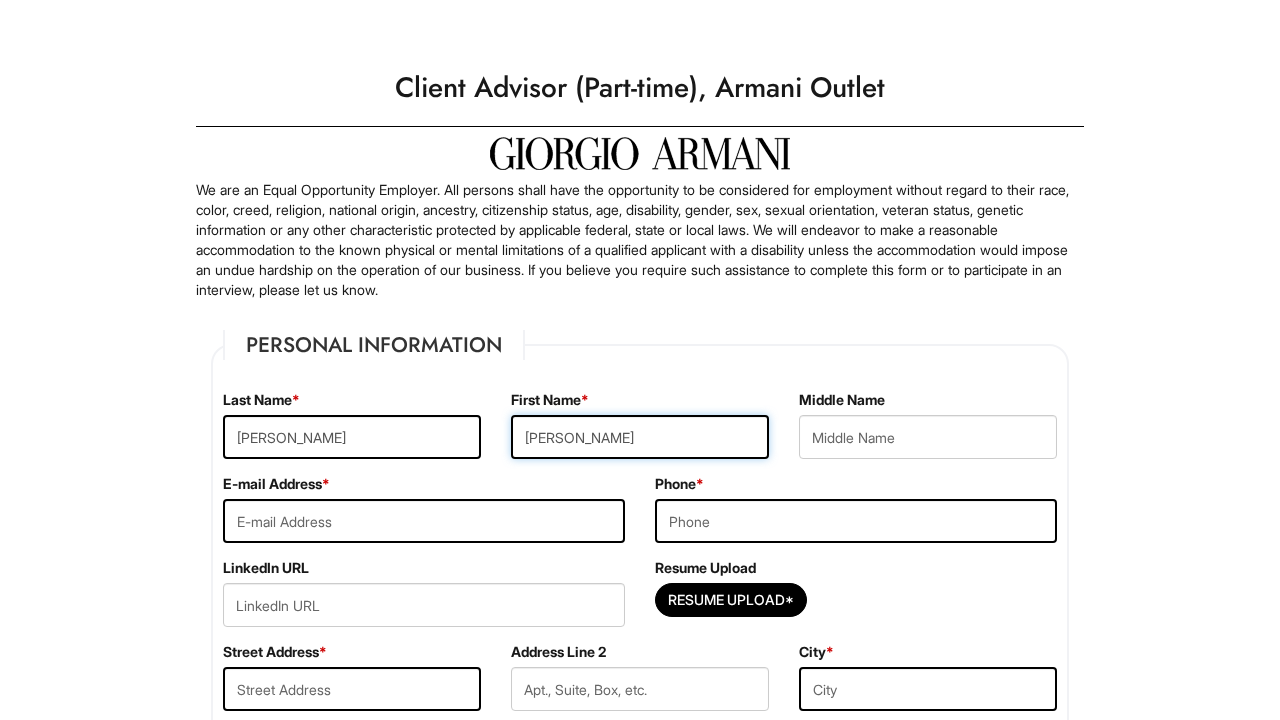 type on "Tania" 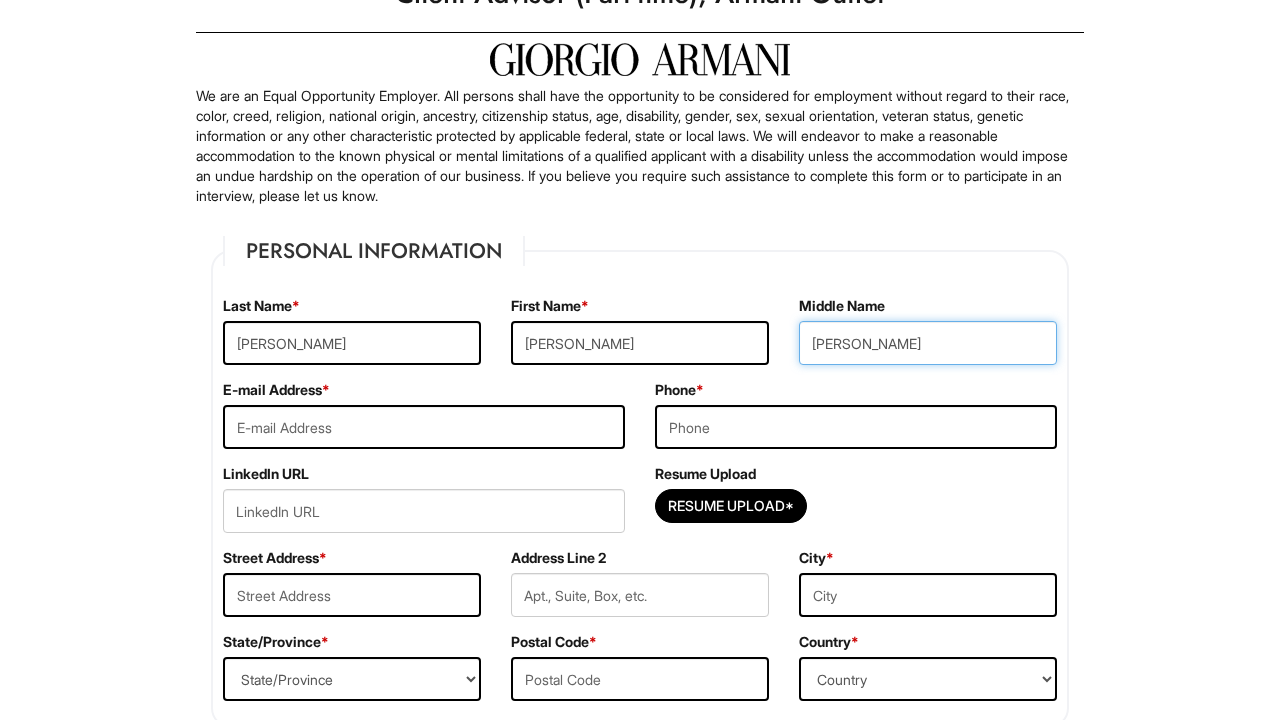scroll, scrollTop: 95, scrollLeft: 0, axis: vertical 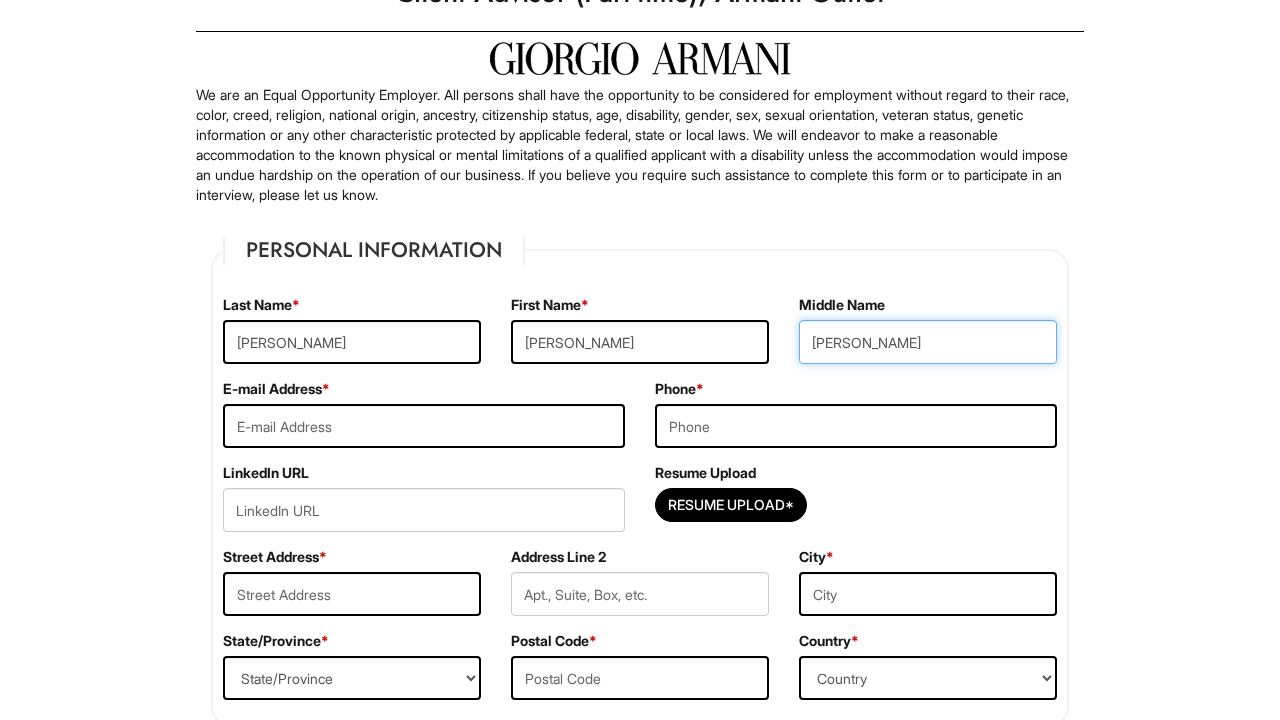 type on "Amilia" 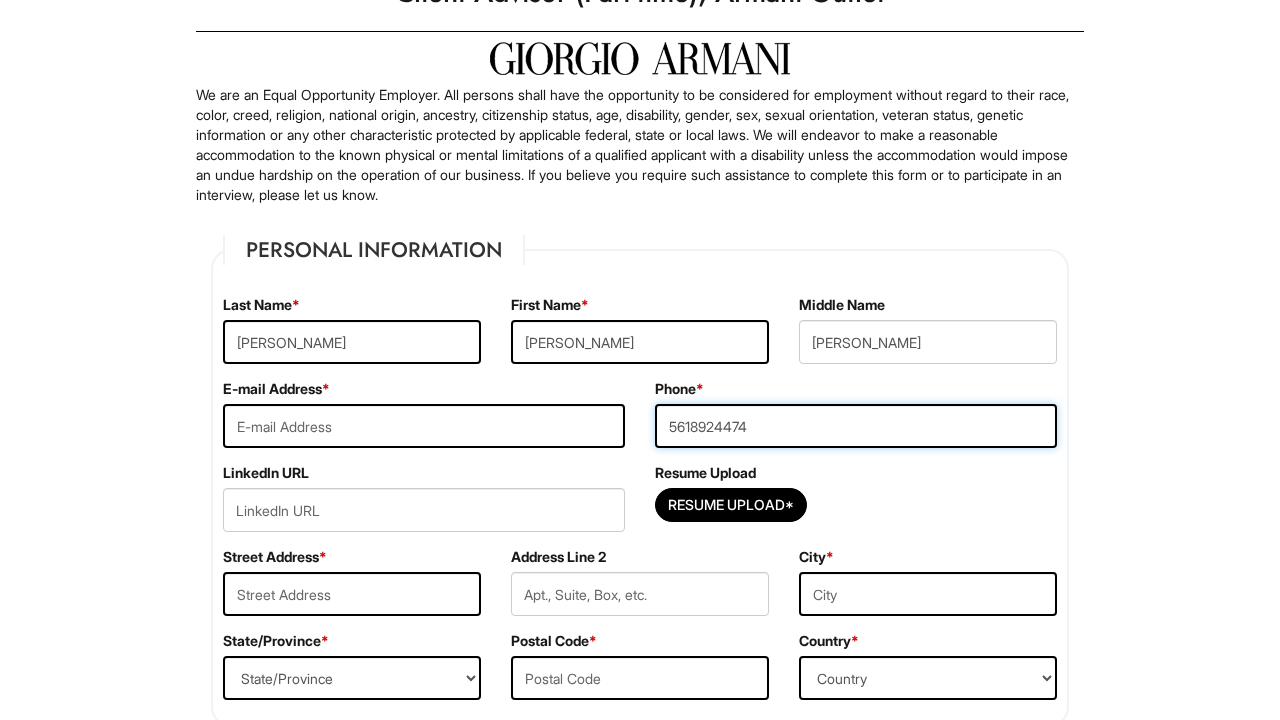 type on "5618924474" 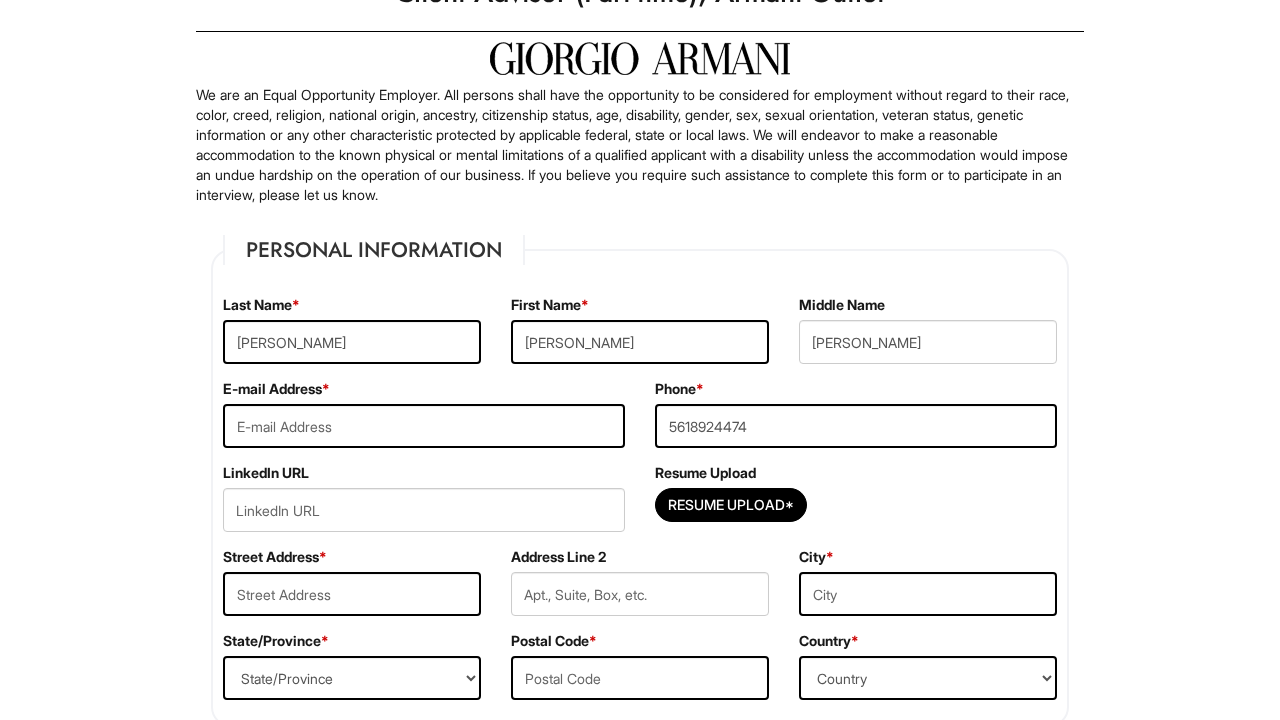 click on "E-mail Address  *" at bounding box center (424, 421) 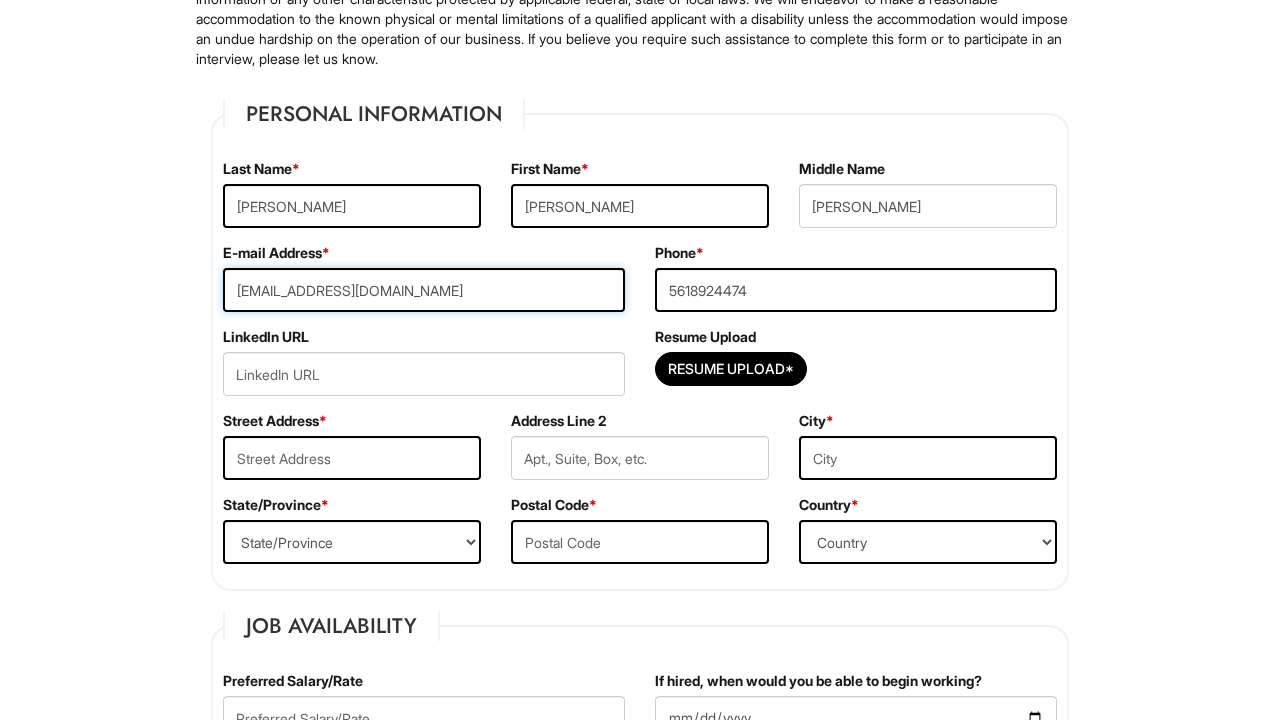 scroll, scrollTop: 273, scrollLeft: 0, axis: vertical 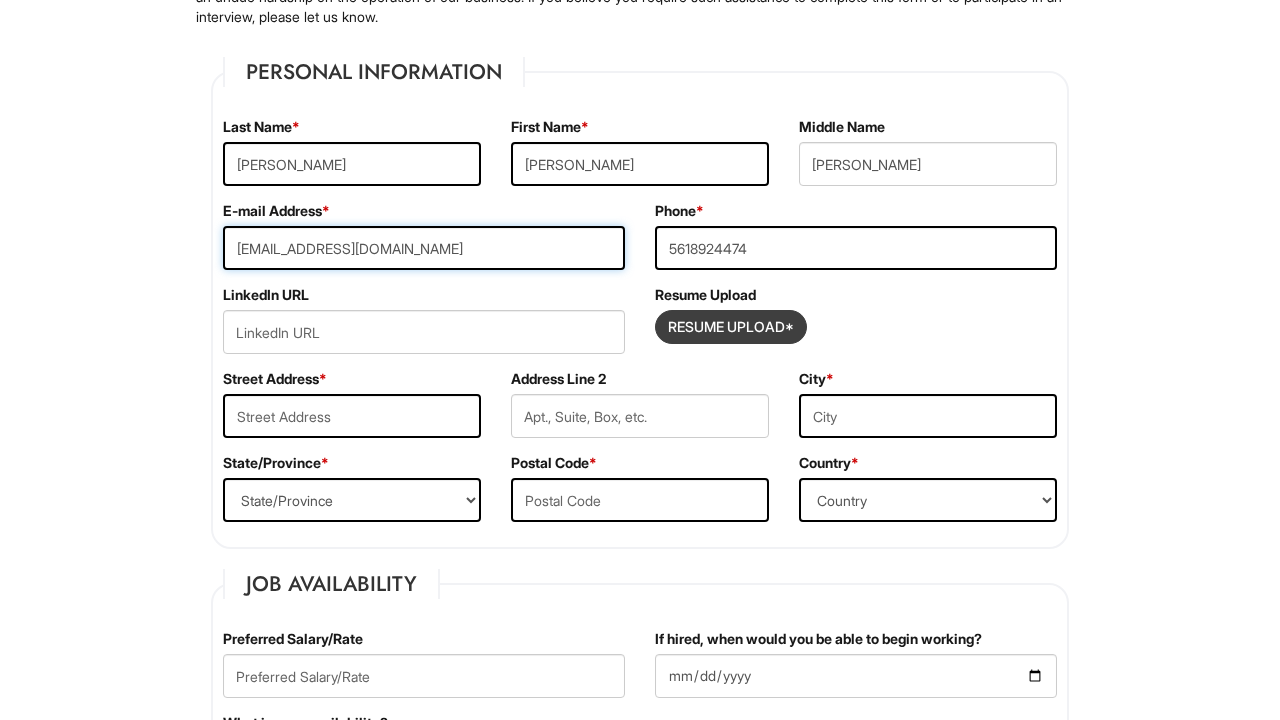 type on "niaataylor222@gmail.com" 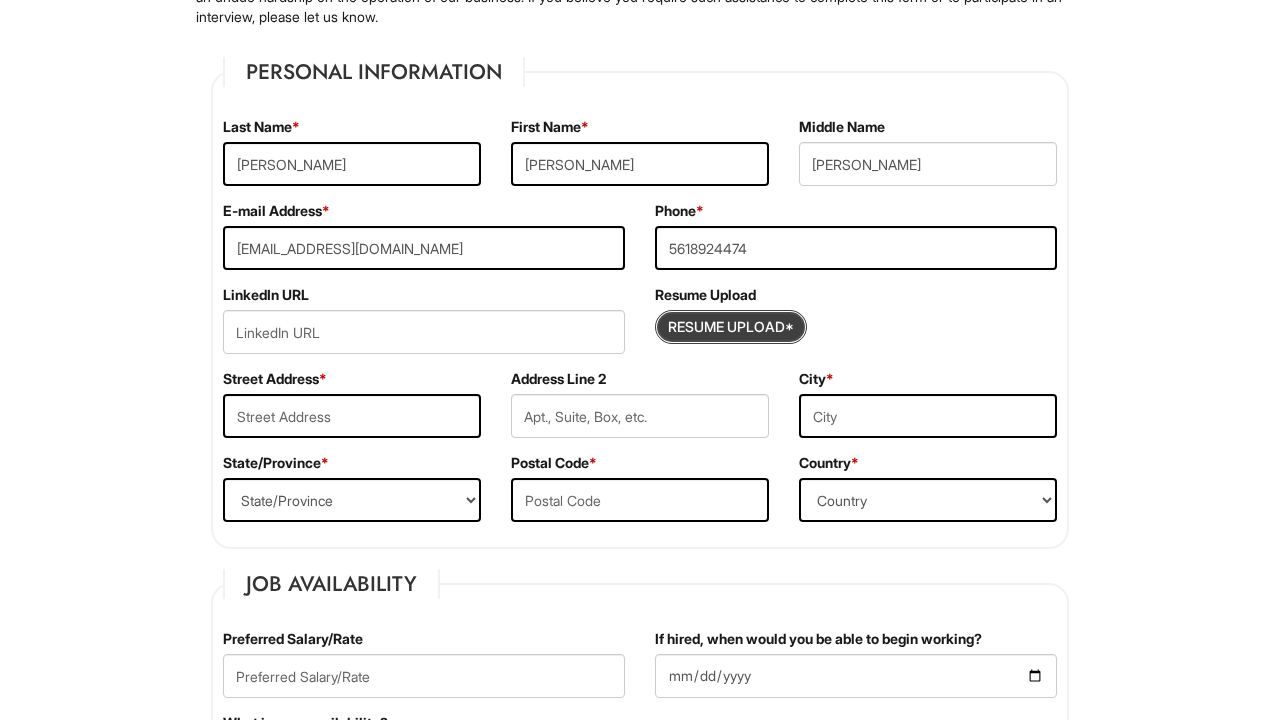 click at bounding box center (731, 327) 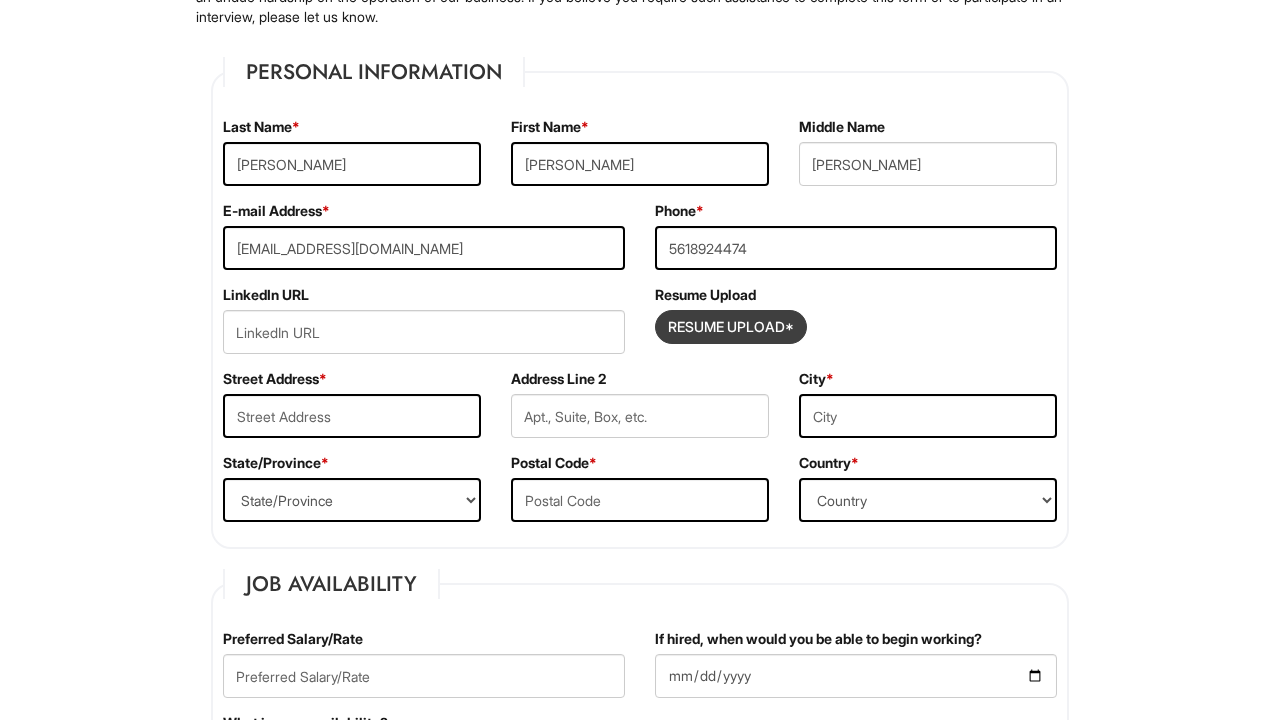 type on "C:\fakepath\Tania Taylor Resume-28.docx" 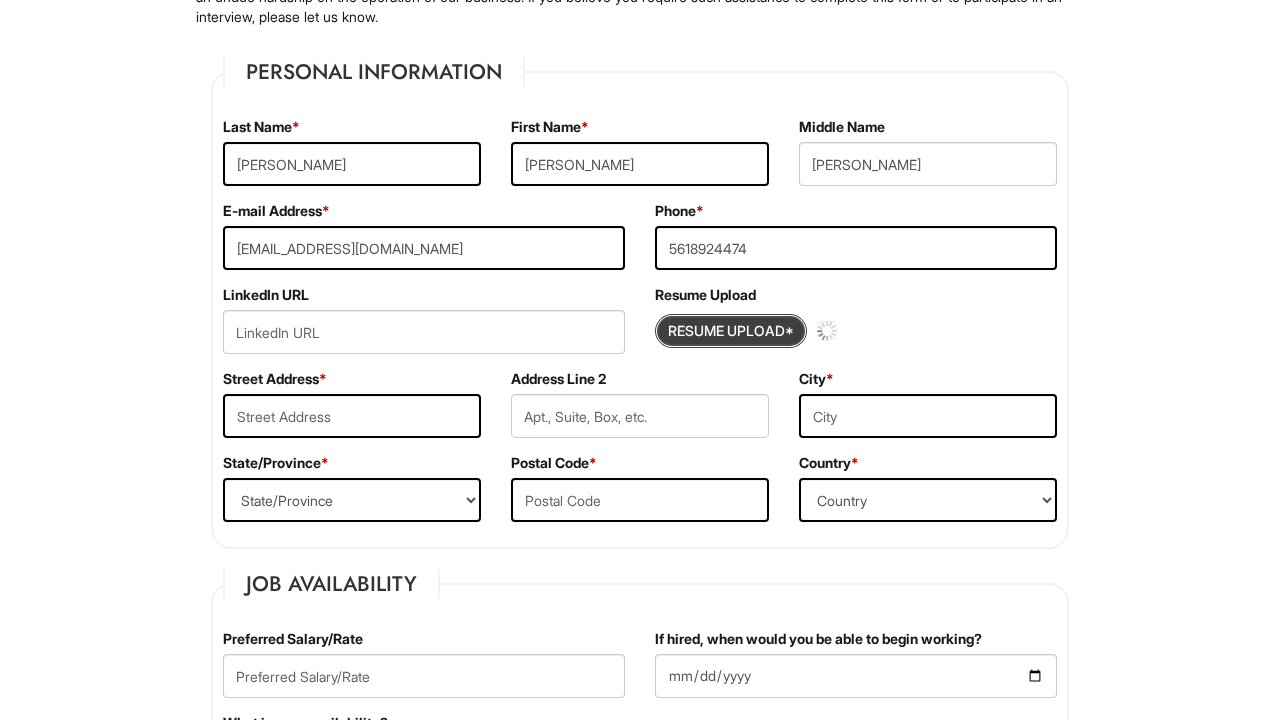 type 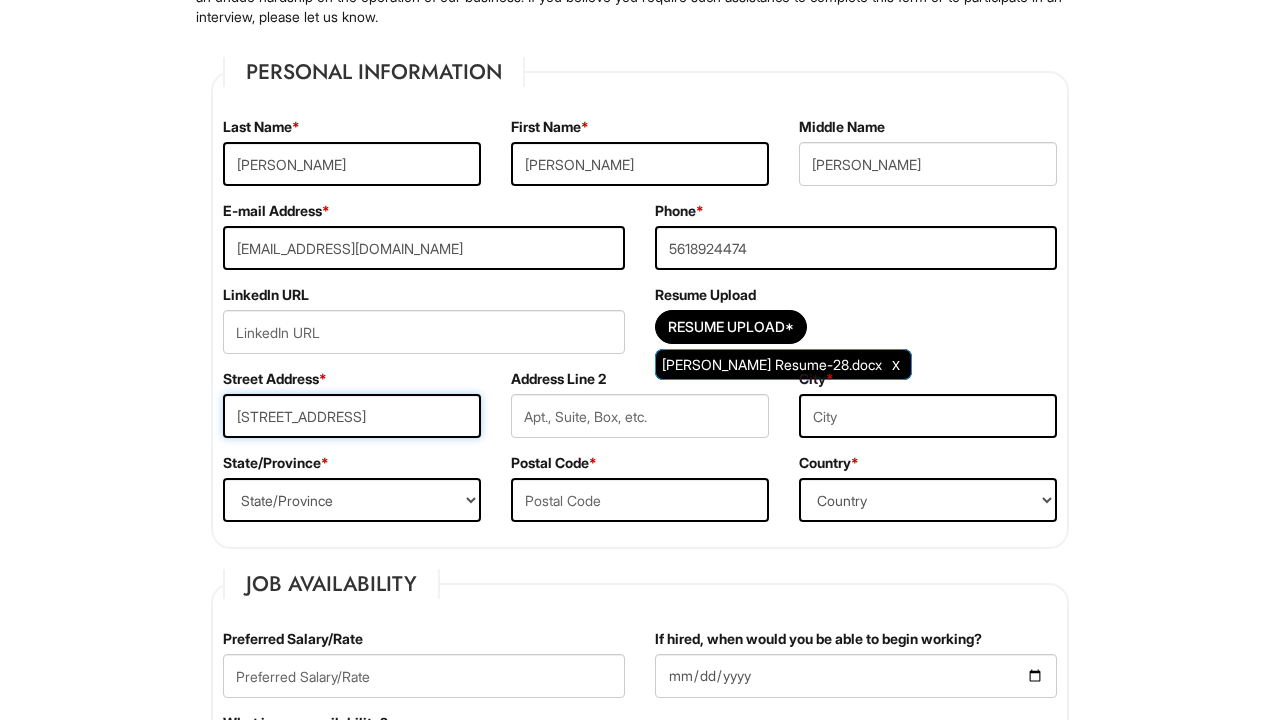 type on "6170 Rock Island Rd" 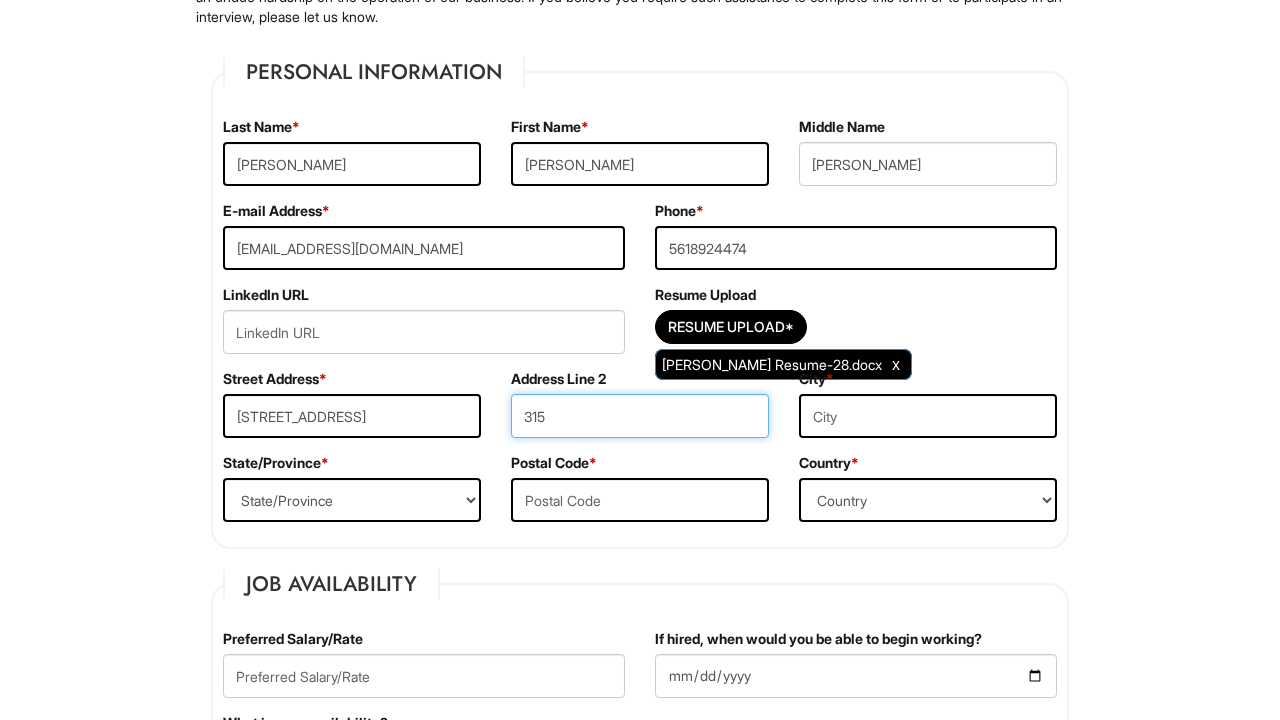 type on "315" 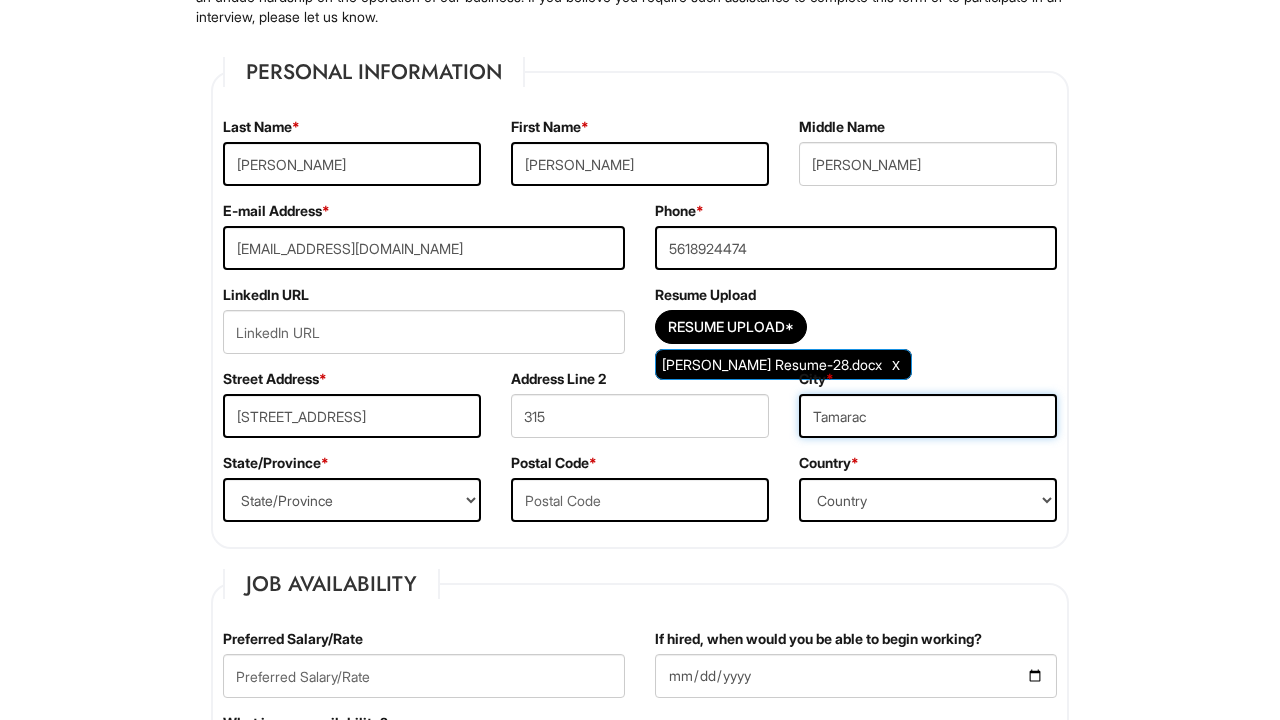 type on "Tamarac" 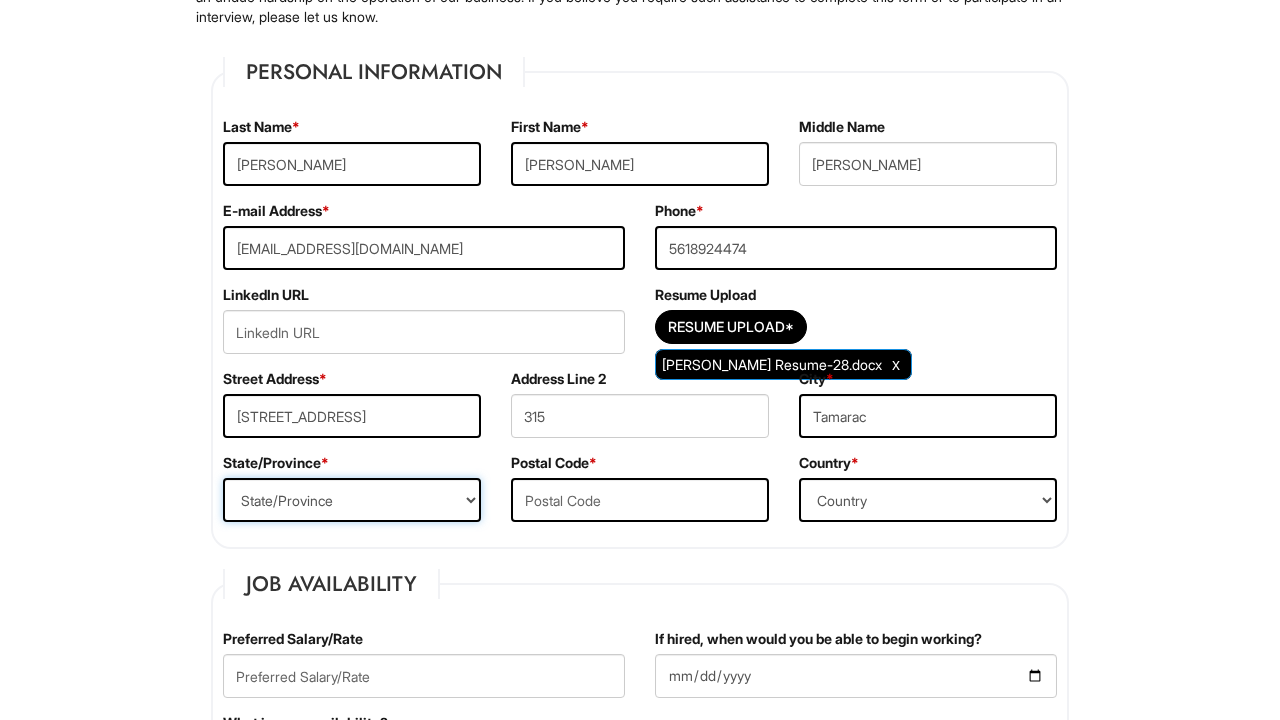 select on "FL" 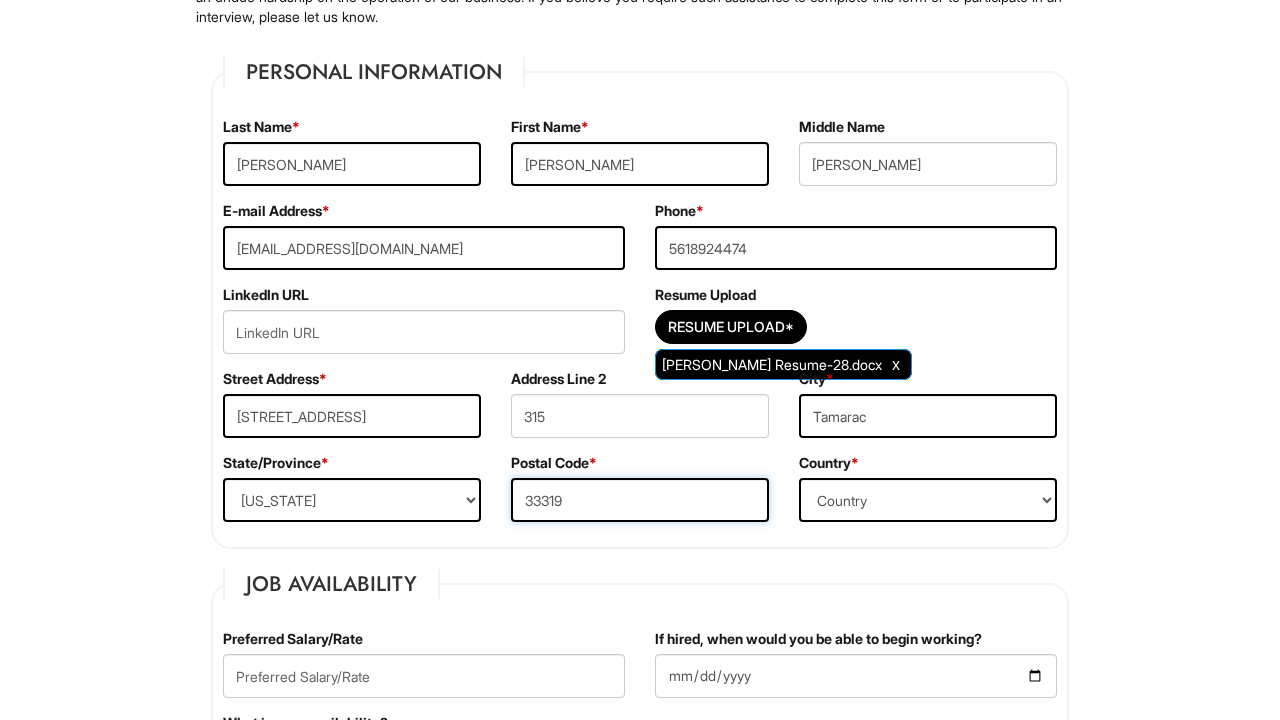 type on "33319" 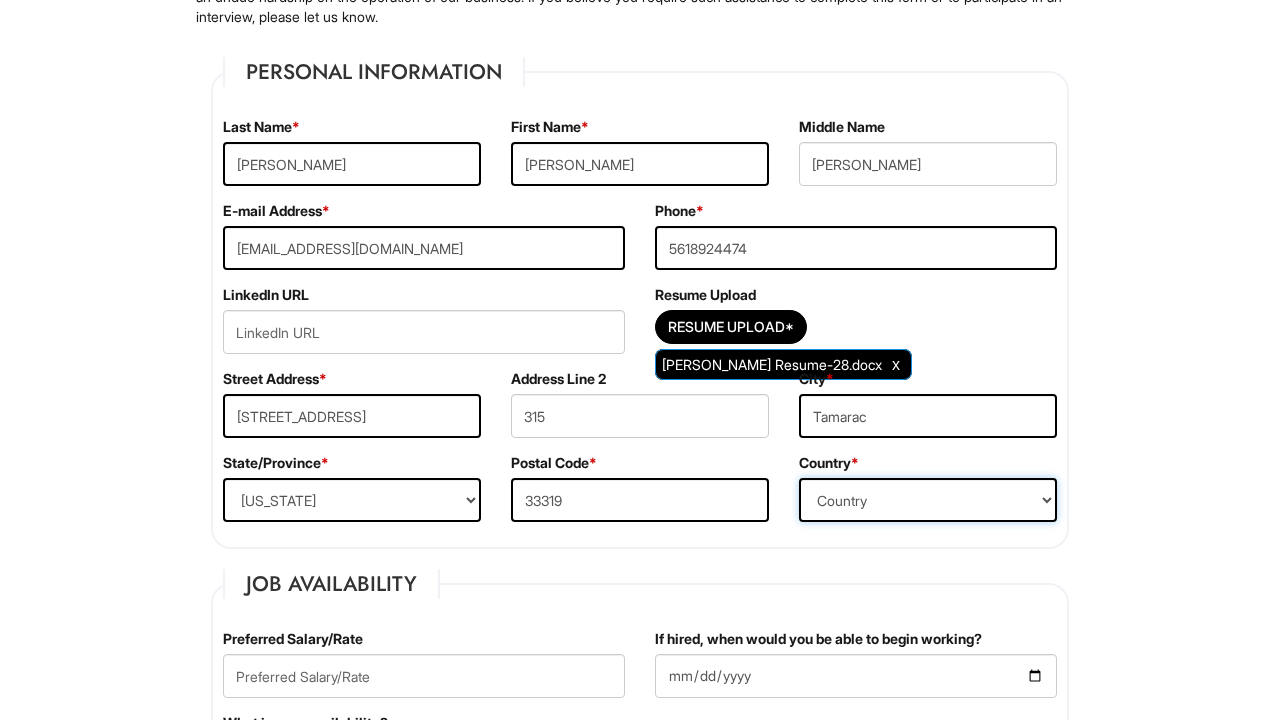 select on "United States of America" 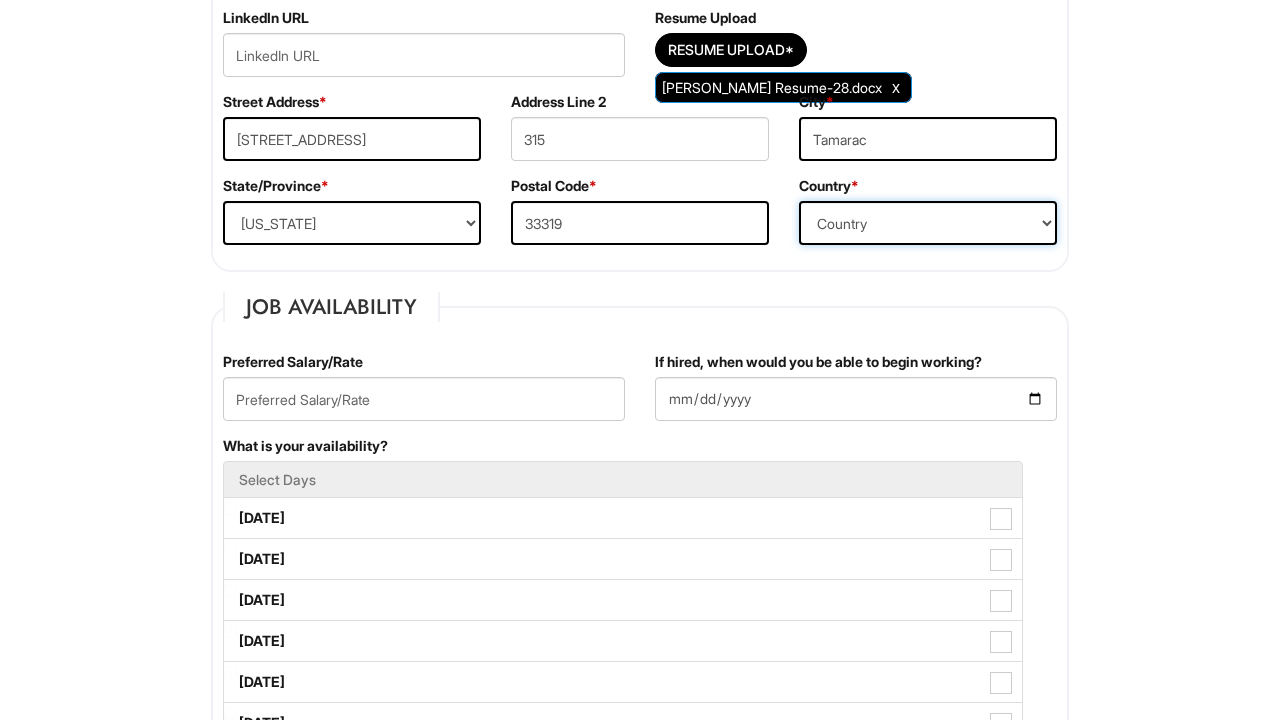 scroll, scrollTop: 557, scrollLeft: 0, axis: vertical 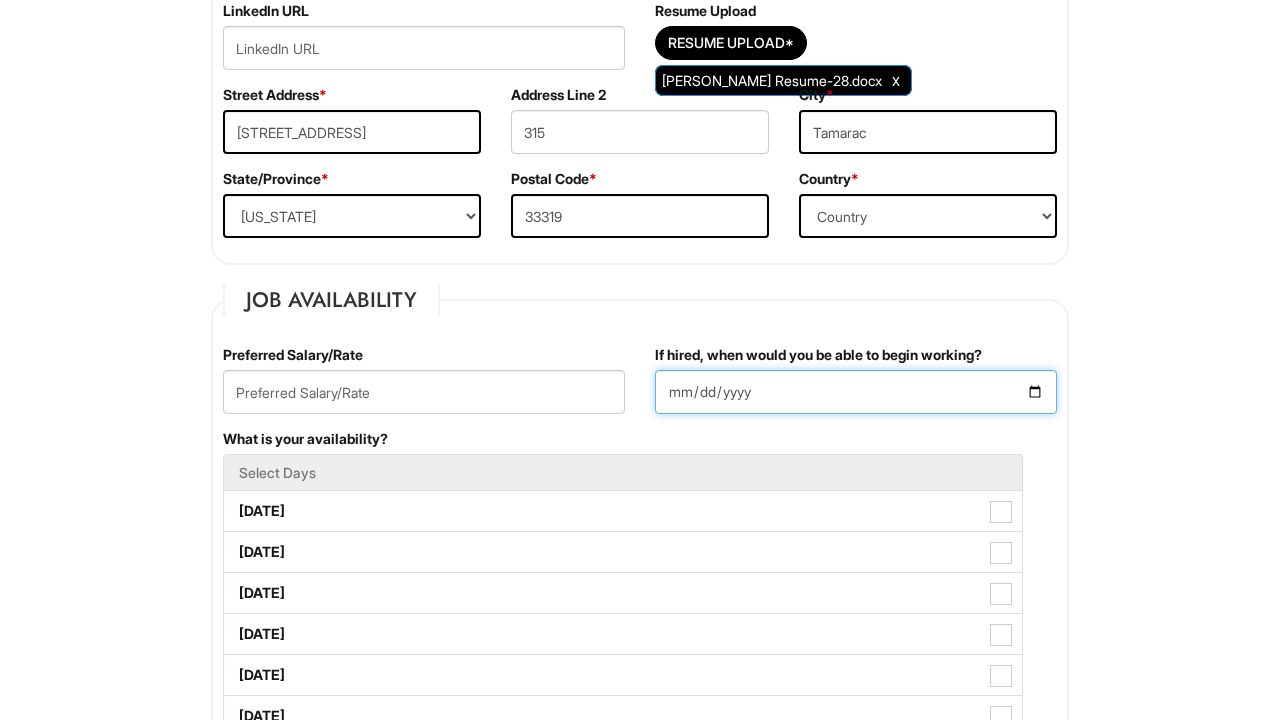click on "If hired, when would you be able to begin working?" at bounding box center (856, 392) 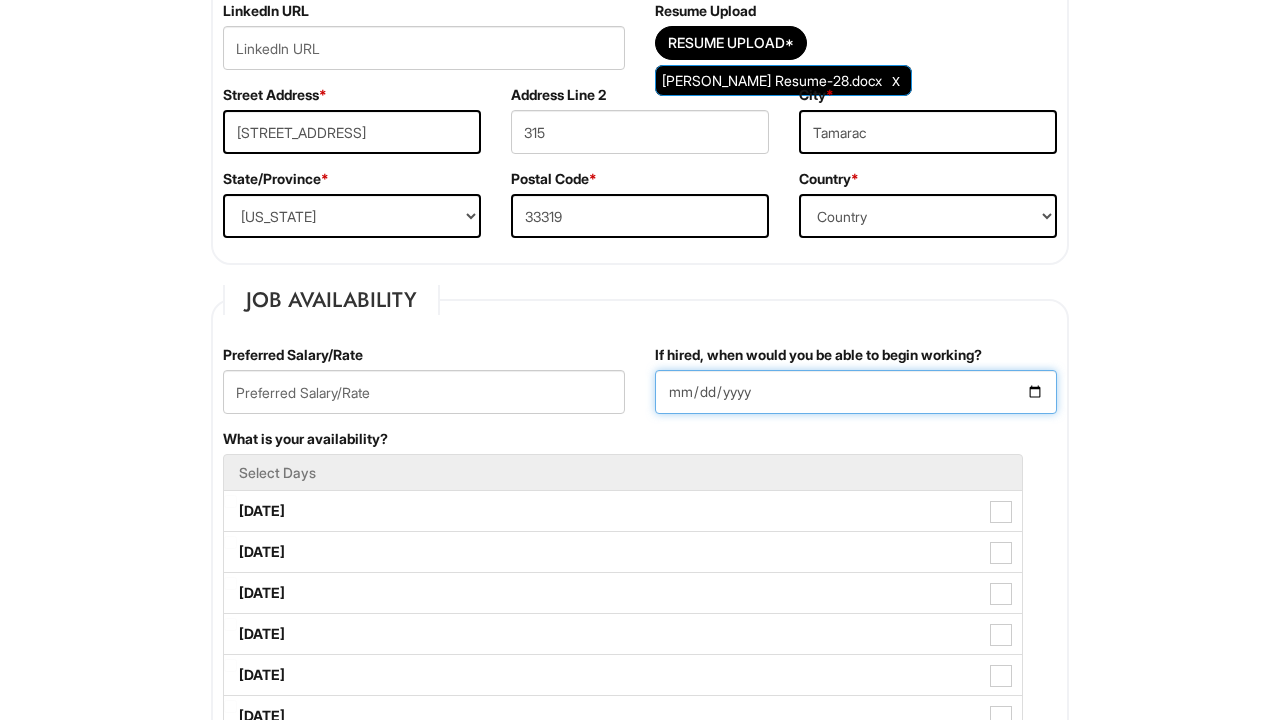 type on "2025-07-12" 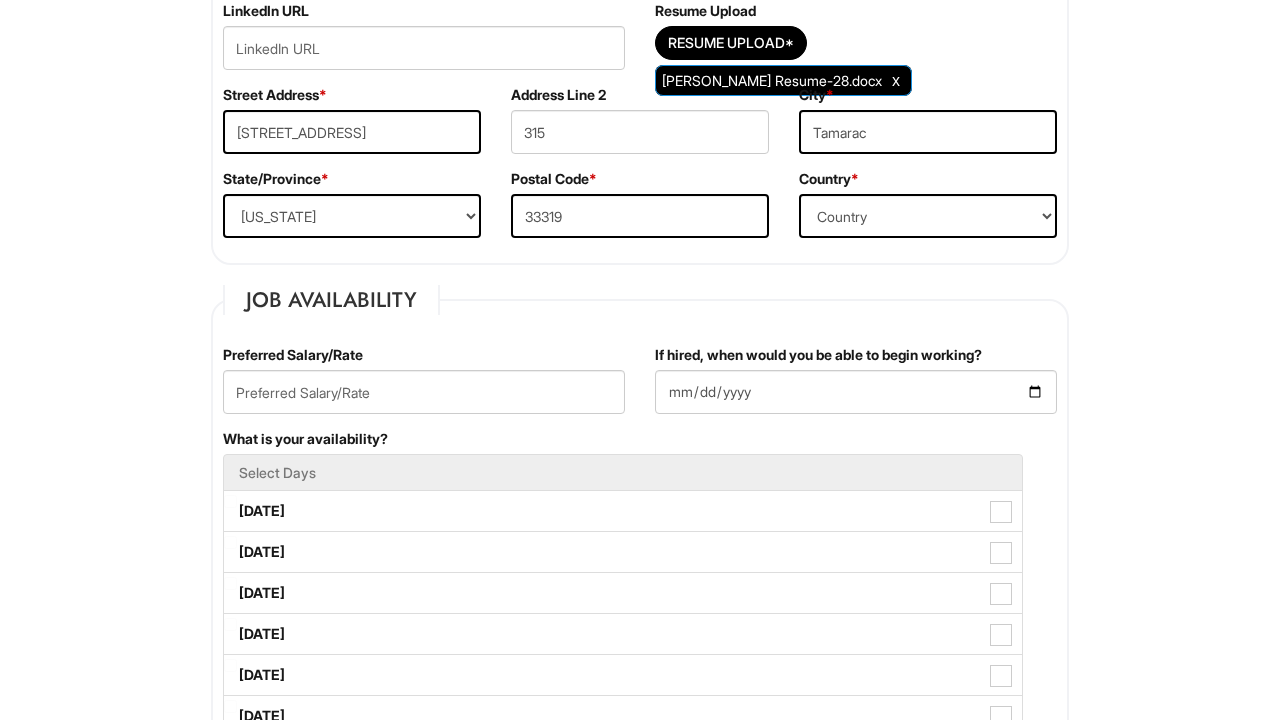 click on "What is your availability?   Select Days Monday Tuesday Wednesday Thursday Friday Saturday Sunday" at bounding box center (640, 613) 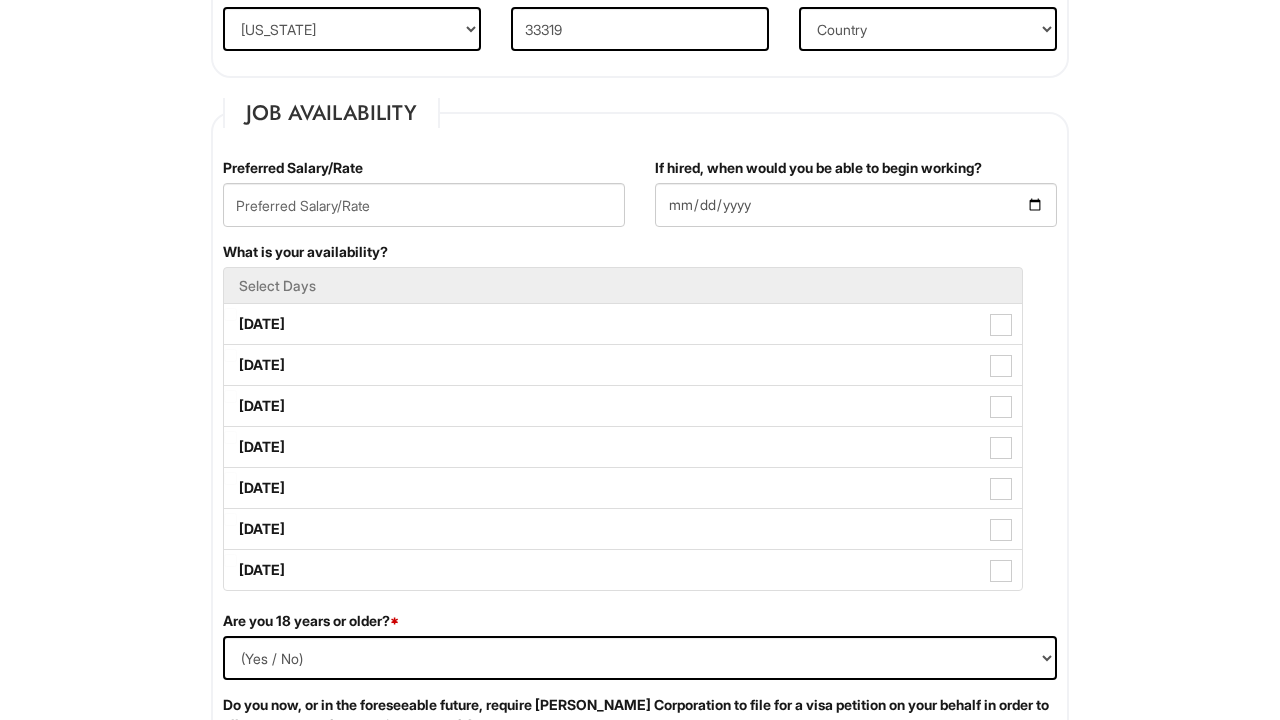 scroll, scrollTop: 776, scrollLeft: 0, axis: vertical 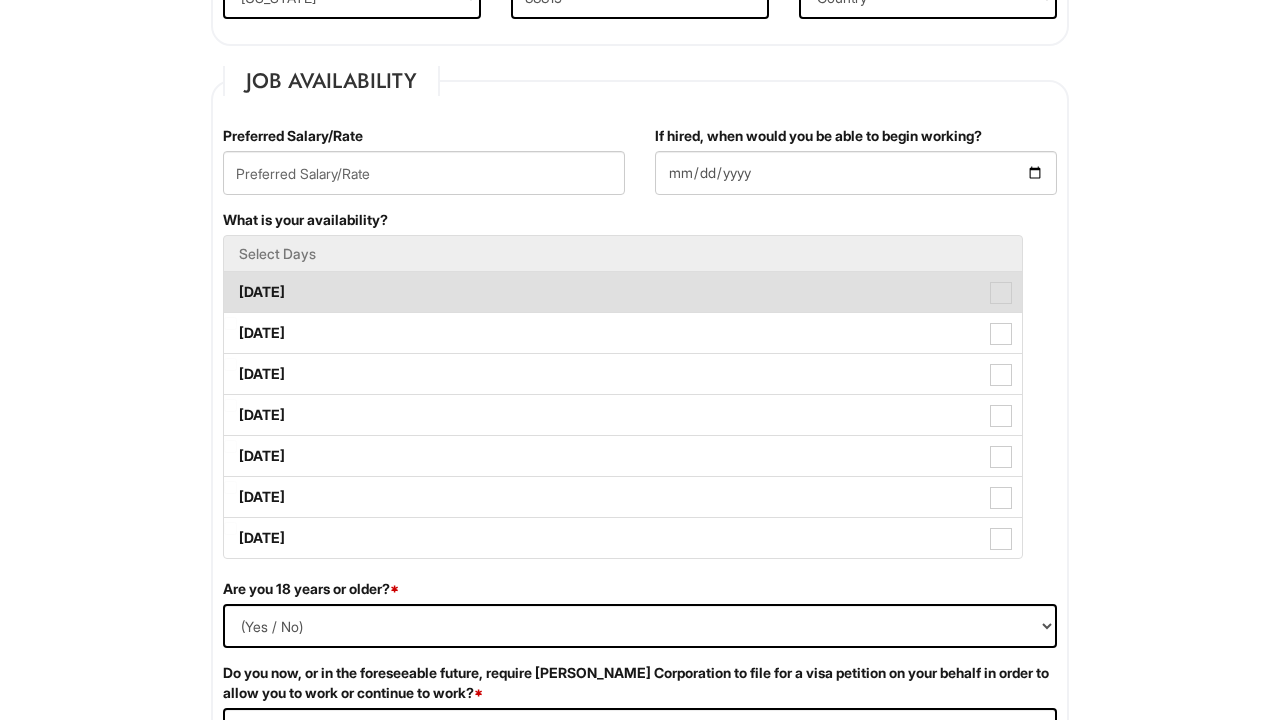 click at bounding box center [1001, 293] 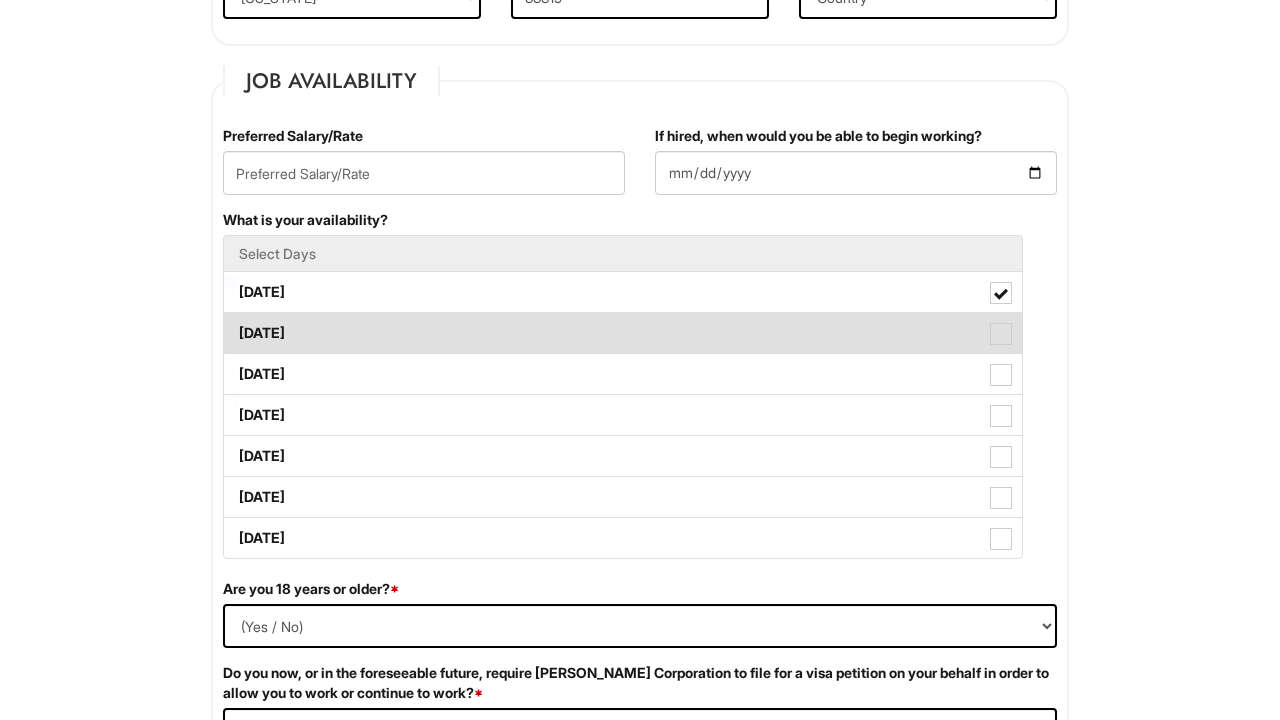 click at bounding box center [1001, 334] 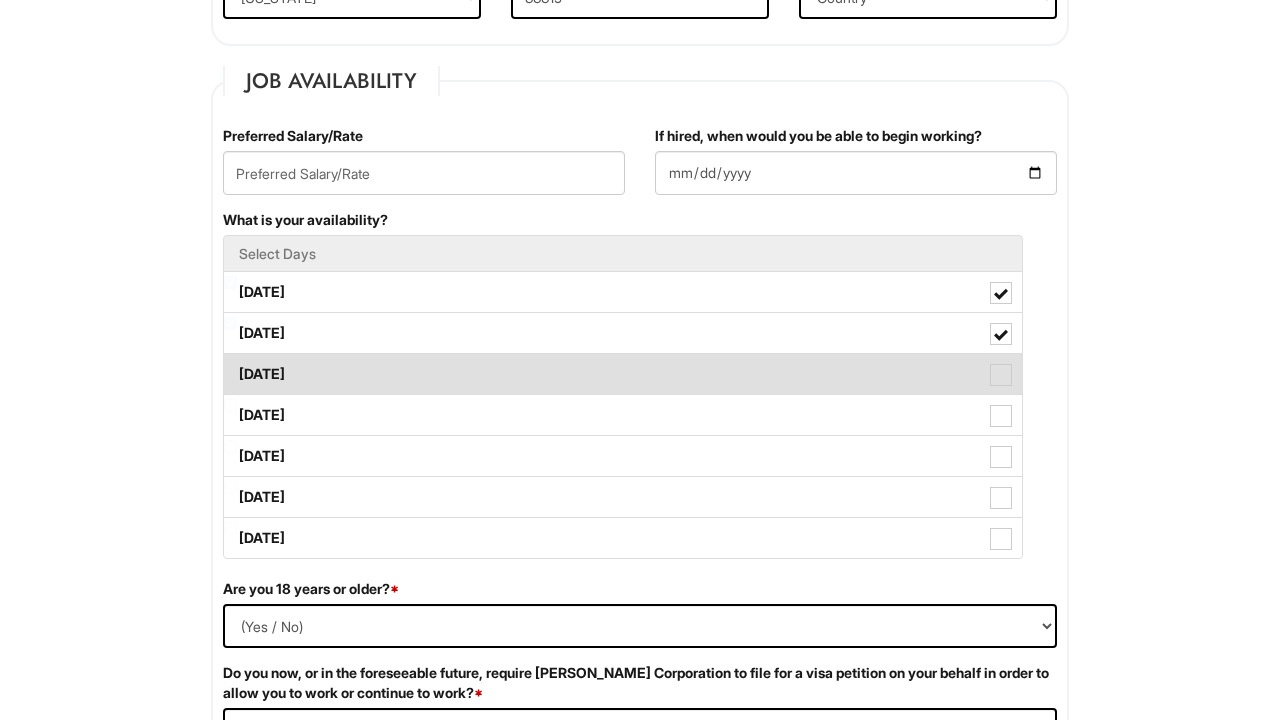 click at bounding box center (1001, 375) 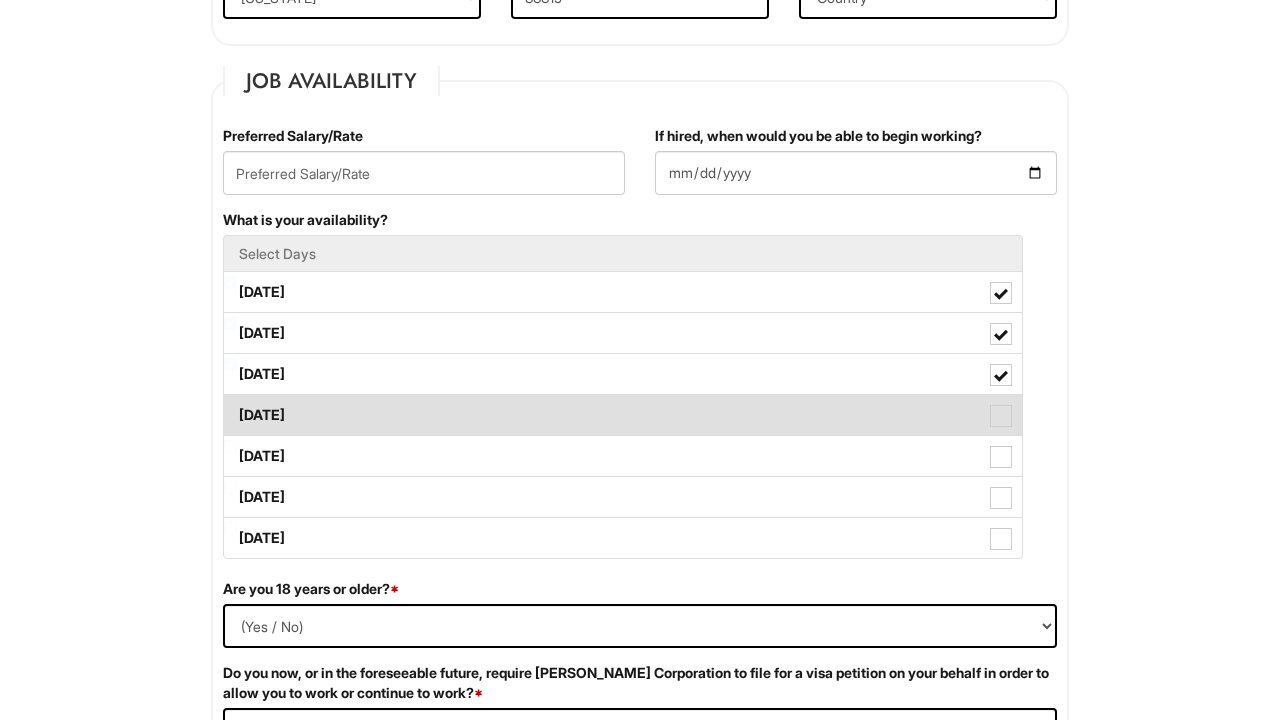 click at bounding box center [1001, 416] 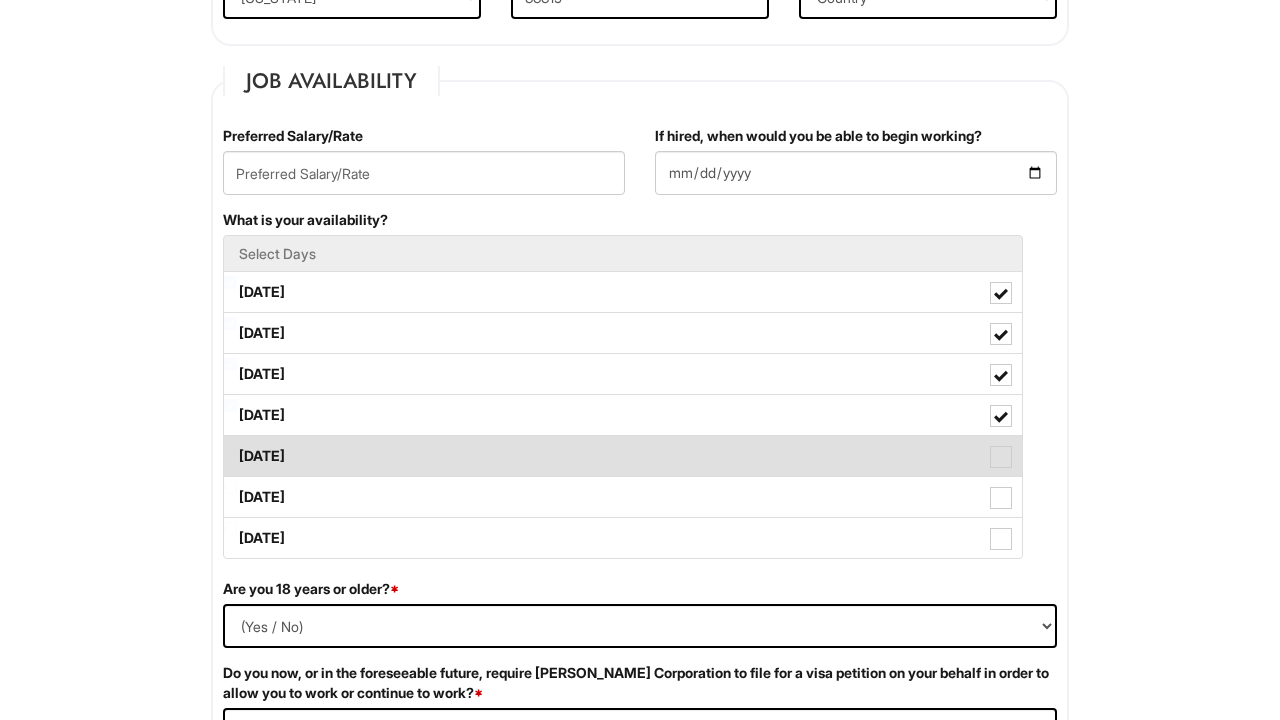 click at bounding box center [1001, 457] 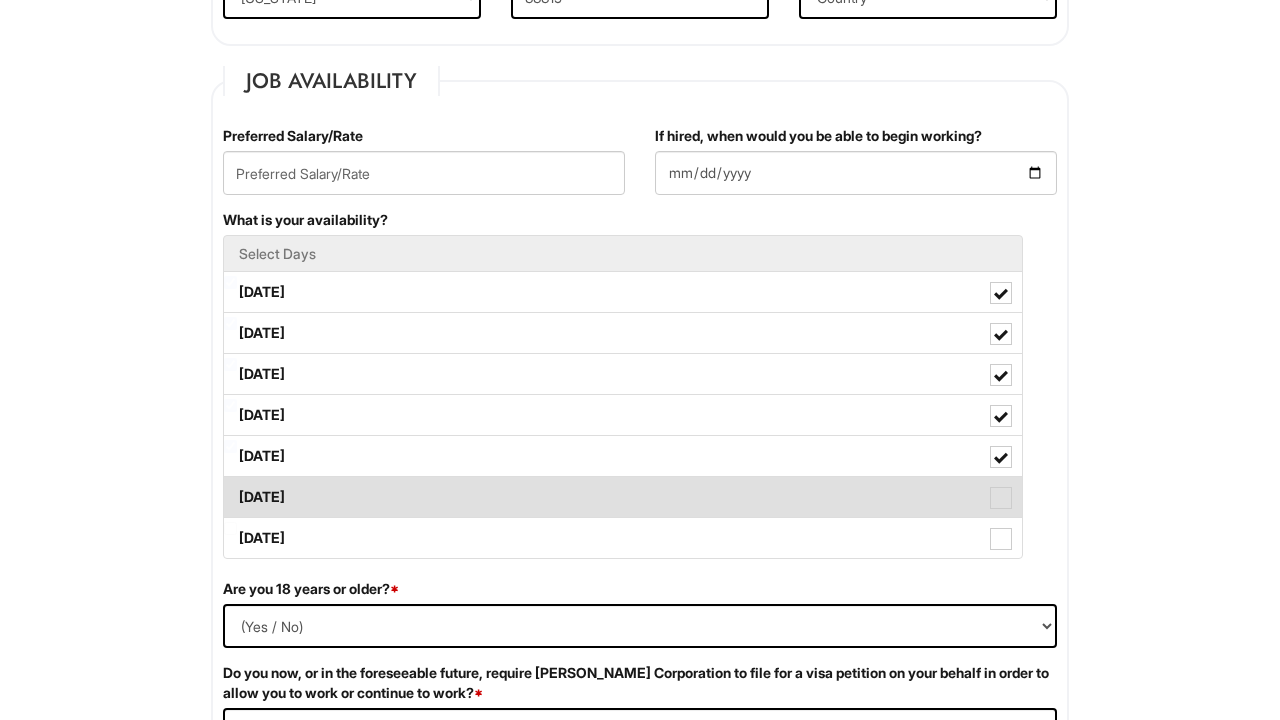 click at bounding box center (1001, 498) 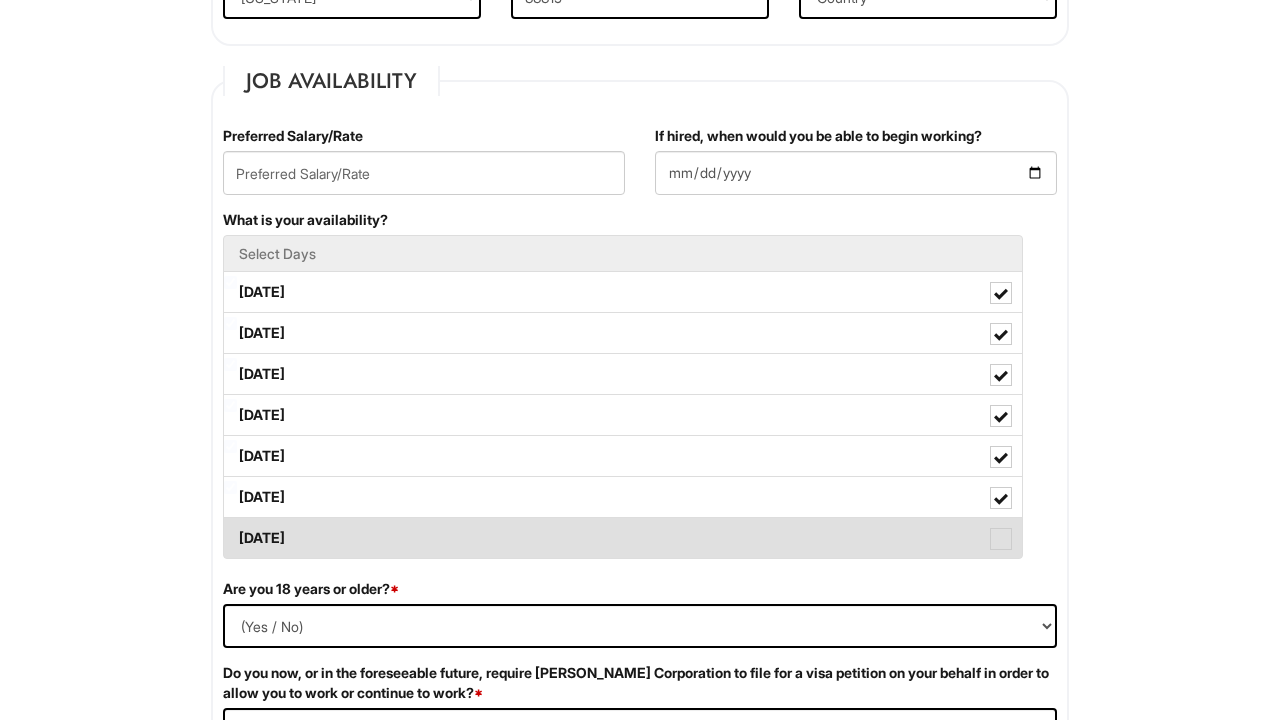 click at bounding box center [1001, 539] 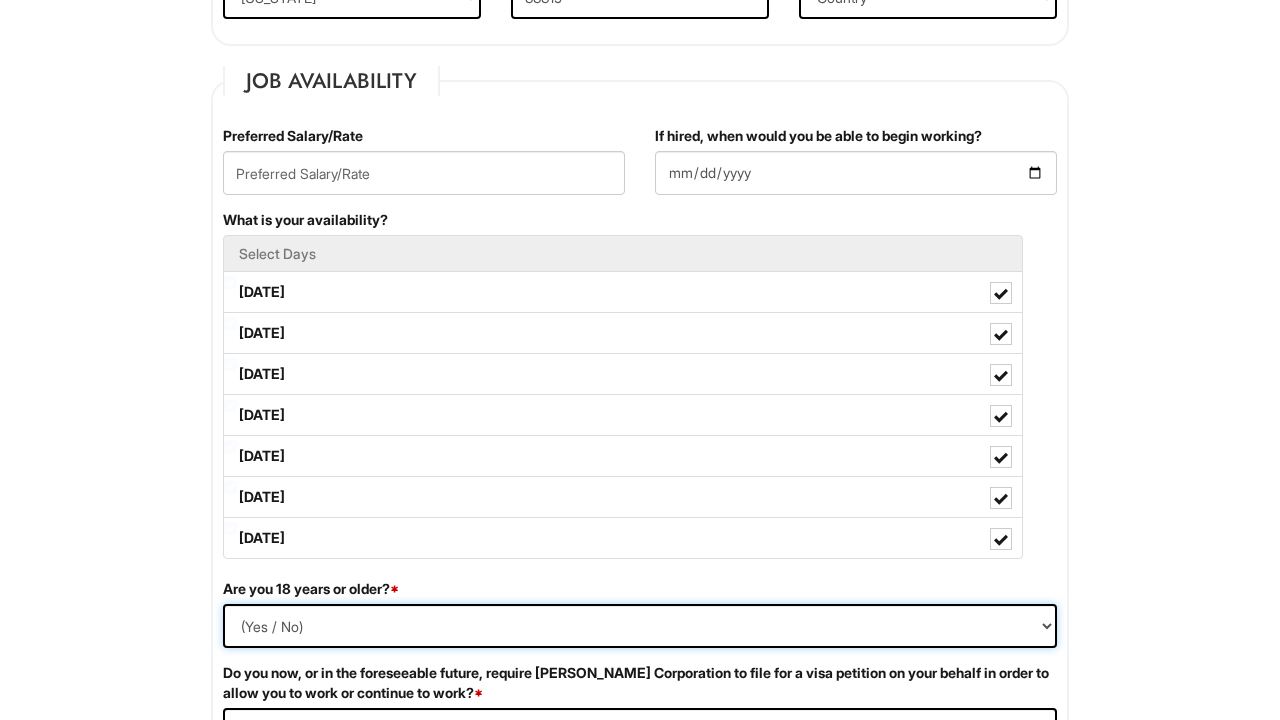 select on "Yes" 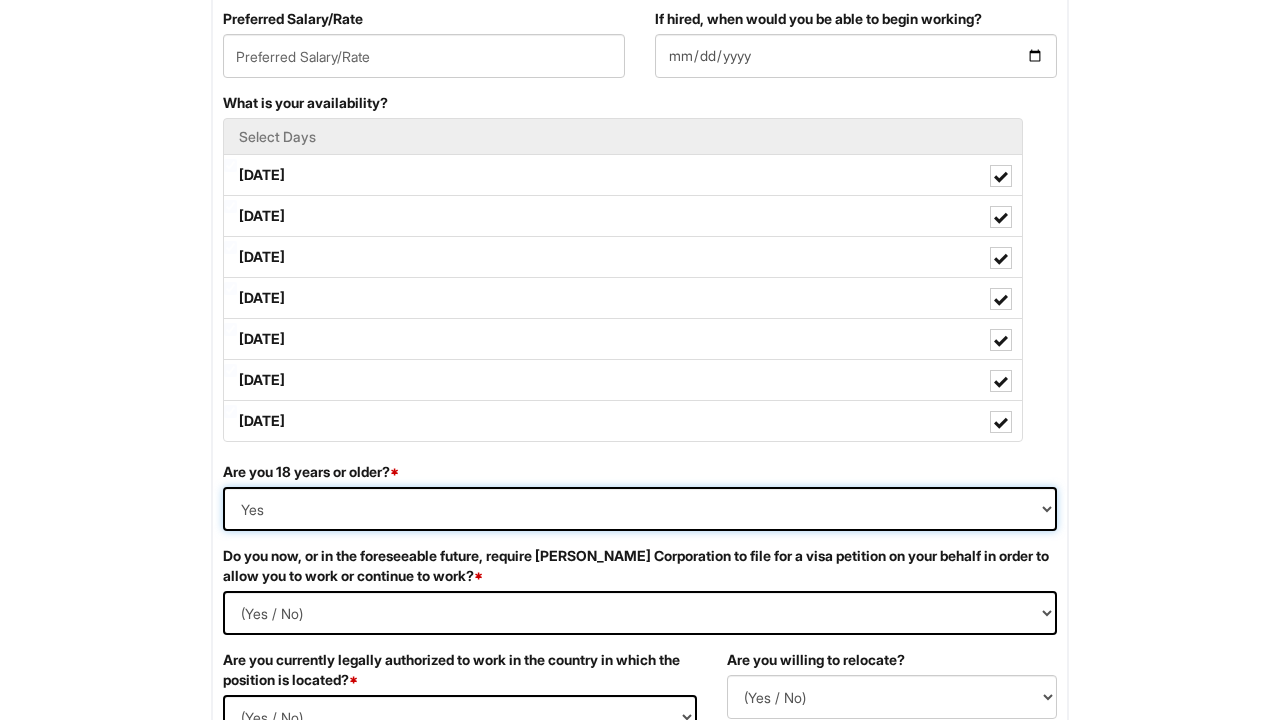 scroll, scrollTop: 945, scrollLeft: 0, axis: vertical 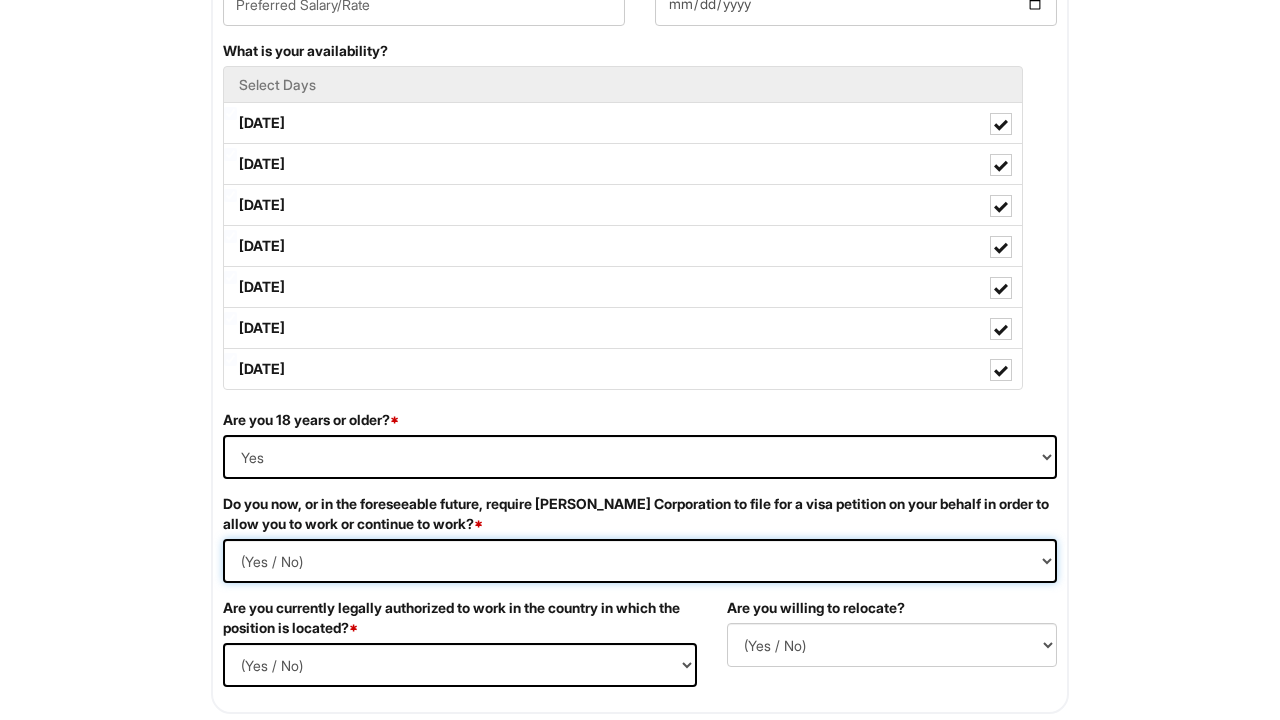 select on "No" 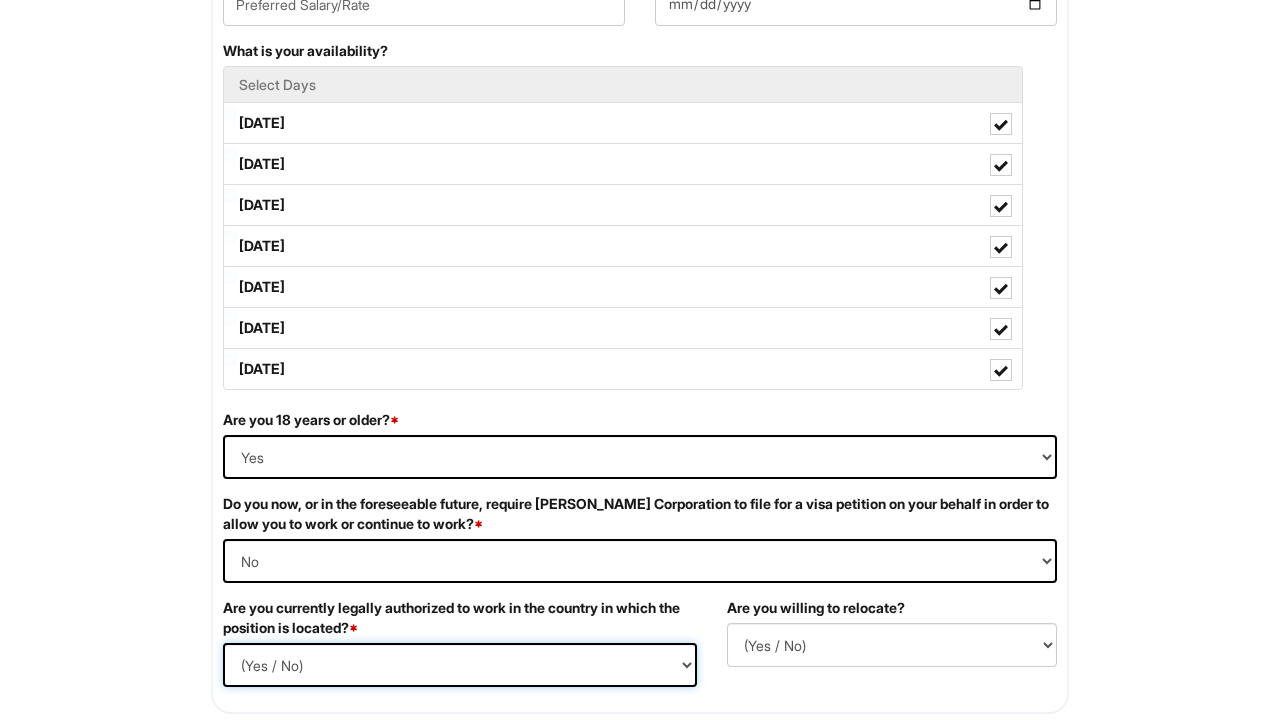 select on "Yes" 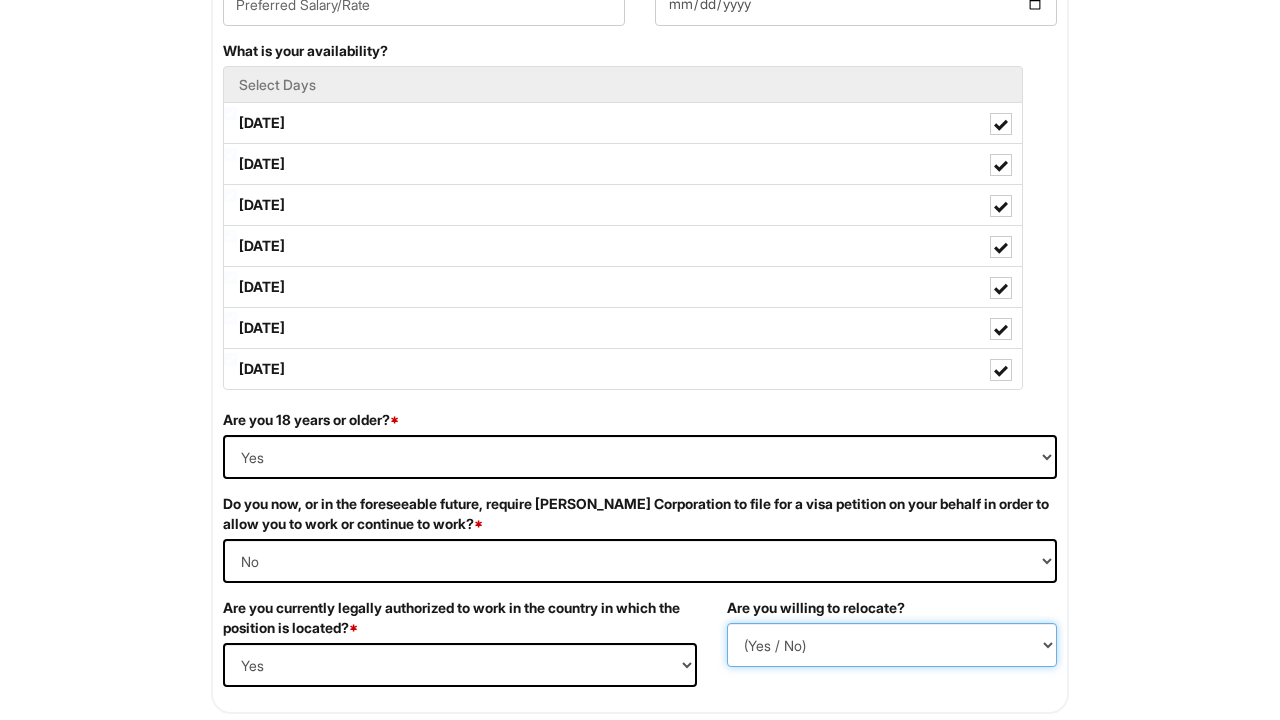 select on "Y" 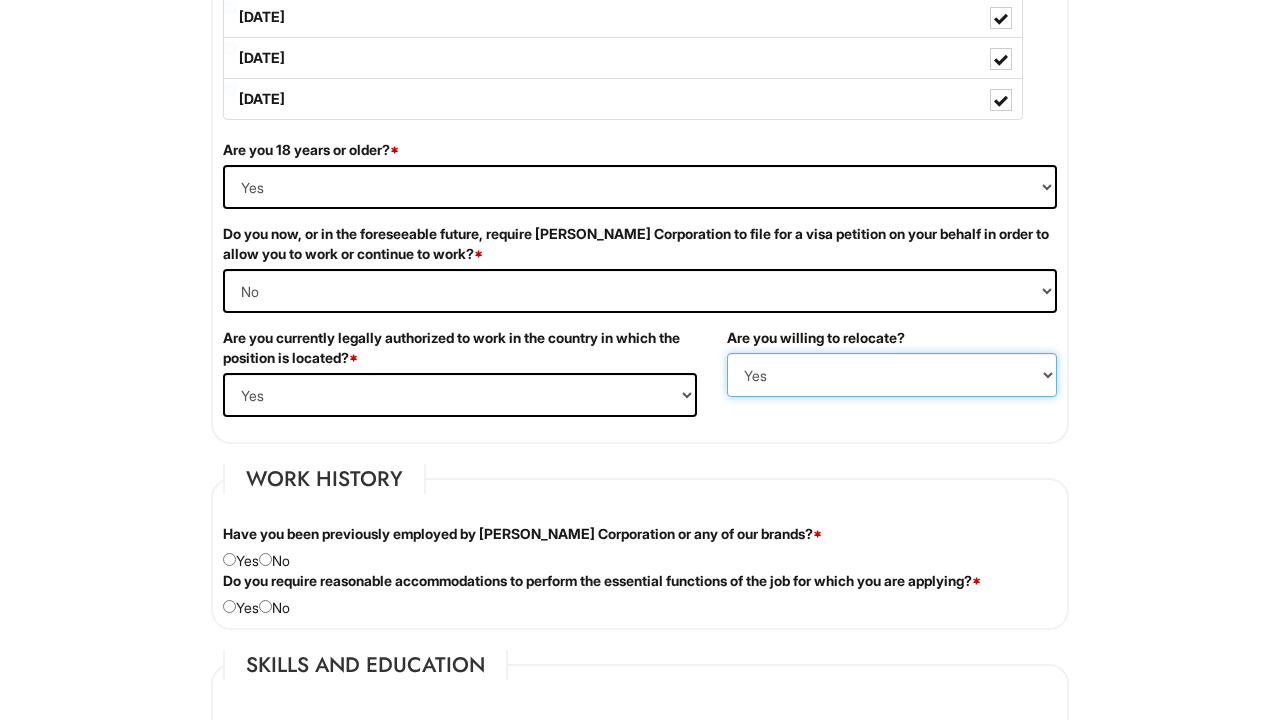scroll, scrollTop: 1216, scrollLeft: 0, axis: vertical 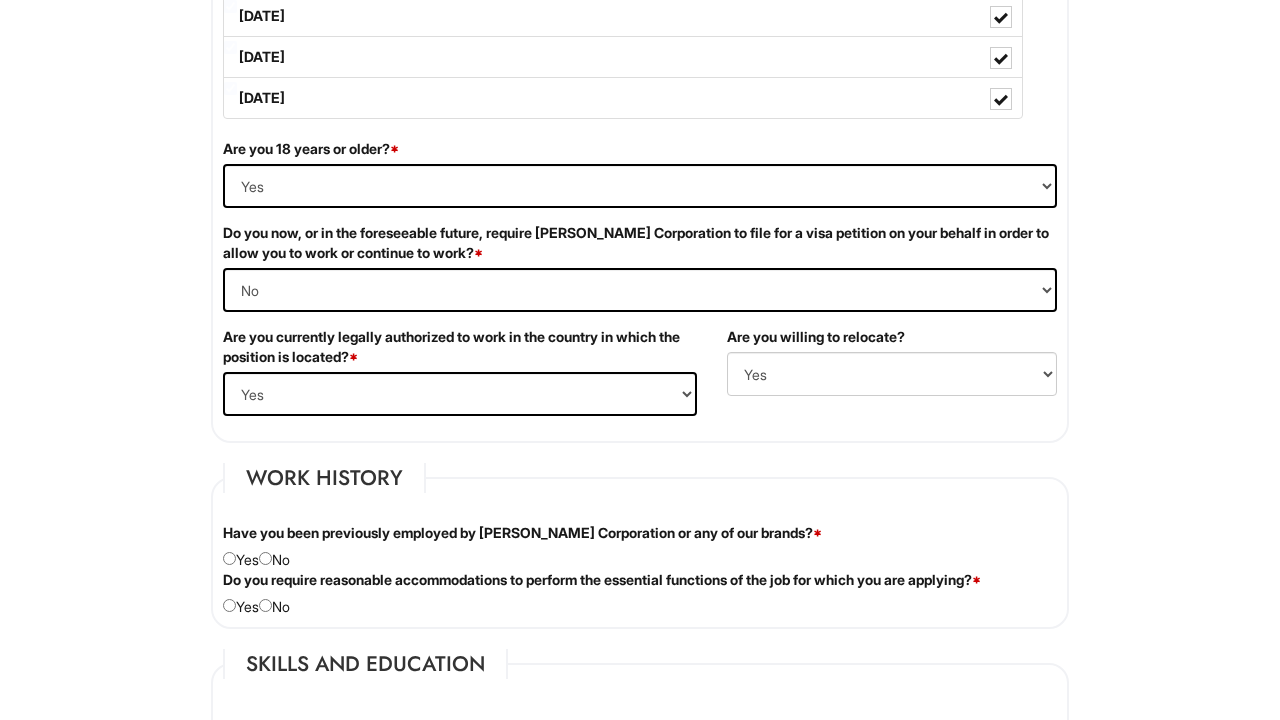 click at bounding box center [265, 558] 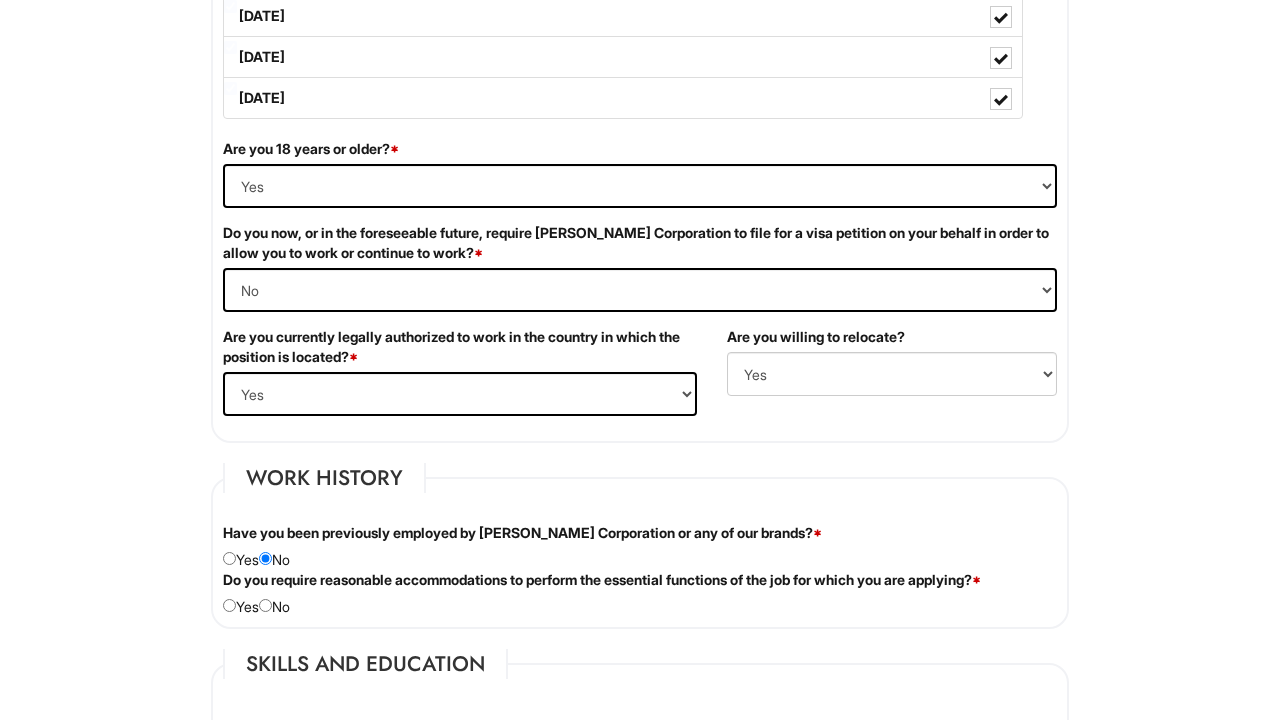 click on "Do you require reasonable accommodations to perform the essential functions of the job for which you are applying? *    Yes   No" at bounding box center [640, 593] 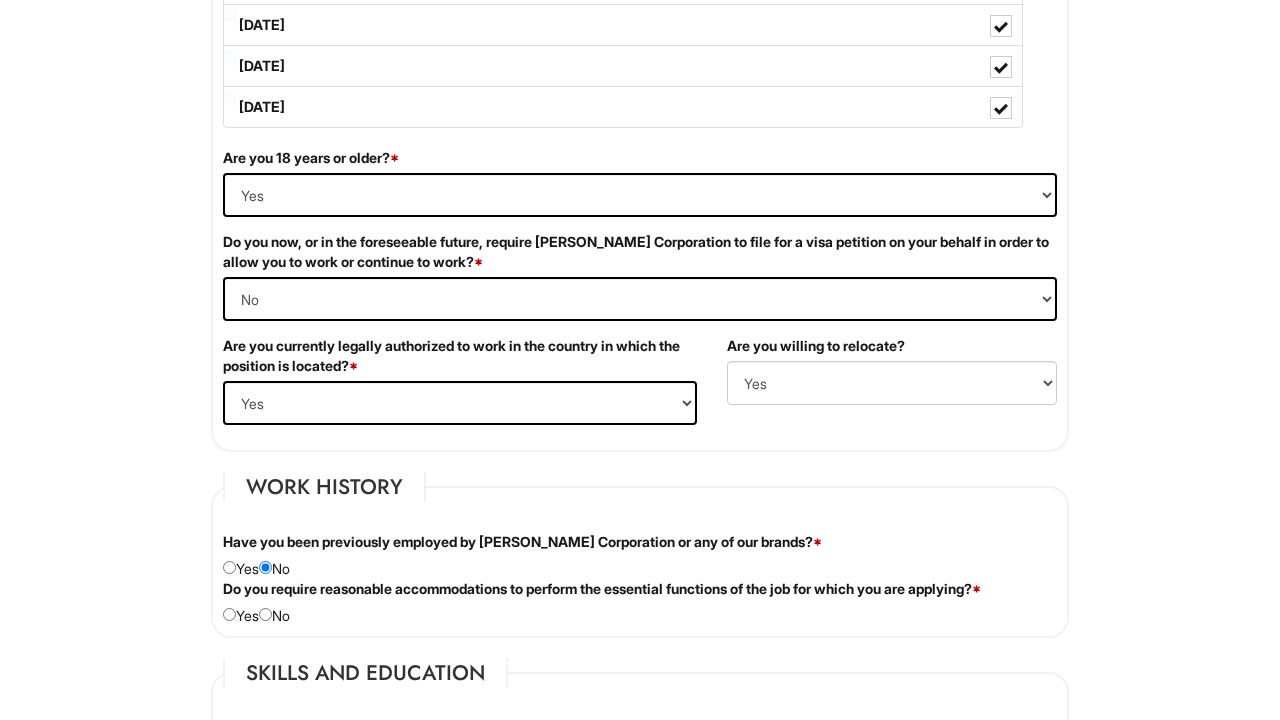scroll, scrollTop: 1209, scrollLeft: 0, axis: vertical 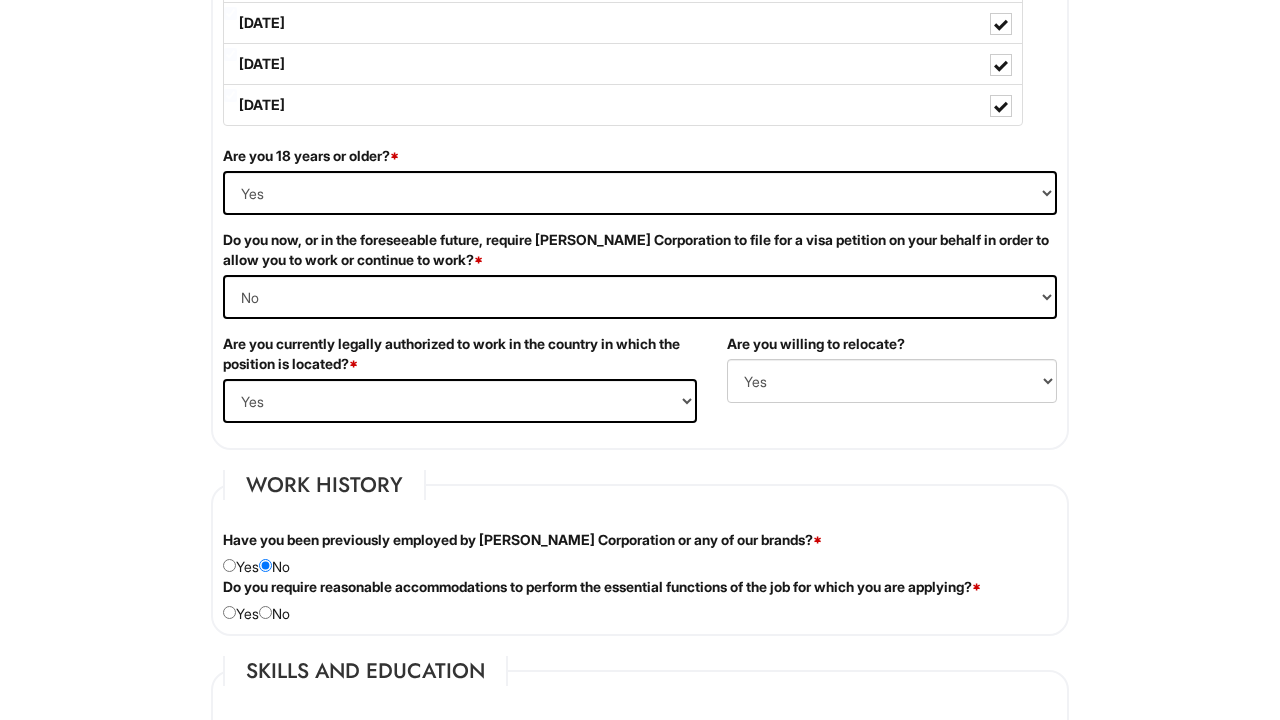 click on "Do you require reasonable accommodations to perform the essential functions of the job for which you are applying? *    Yes   No" at bounding box center (640, 600) 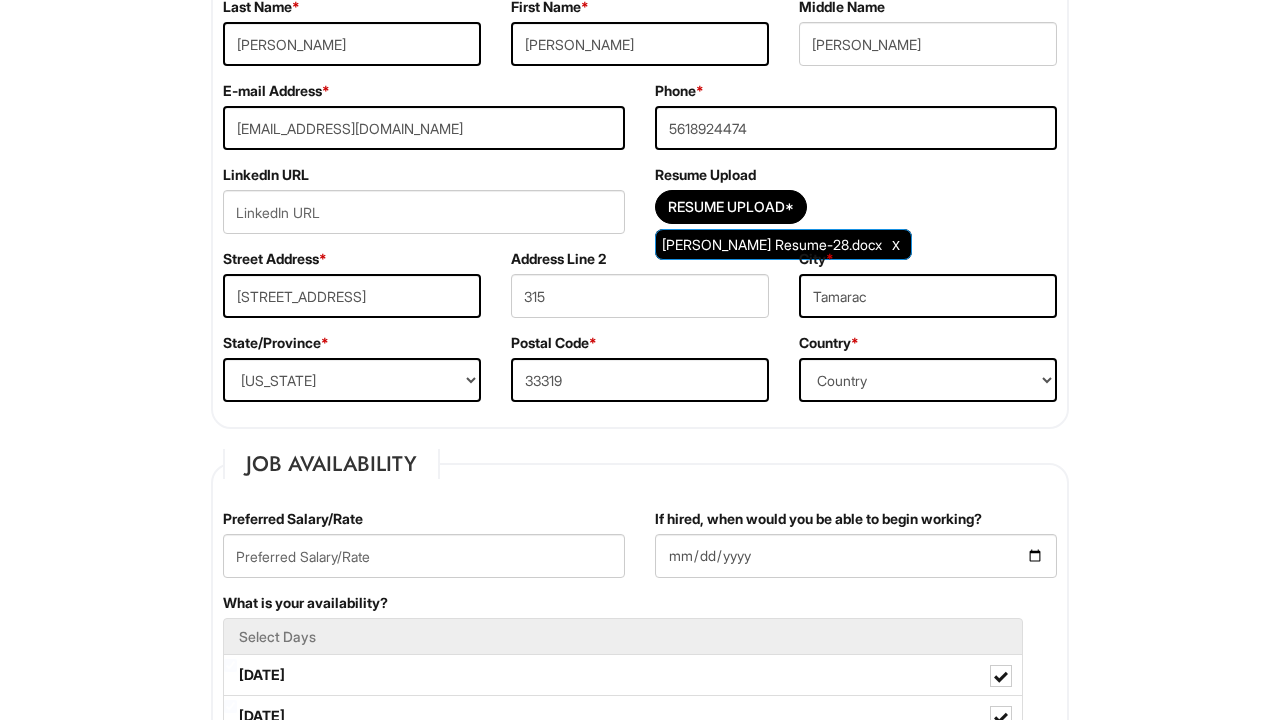 scroll, scrollTop: 397, scrollLeft: 0, axis: vertical 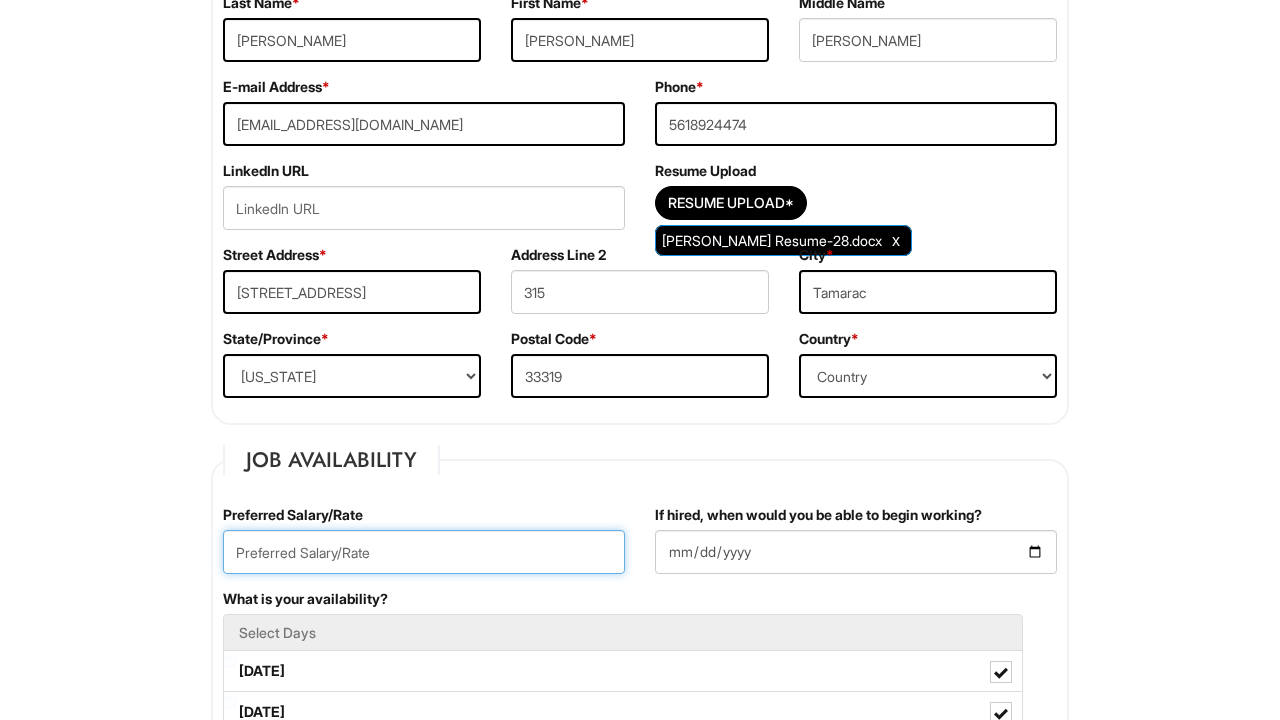 click at bounding box center (424, 552) 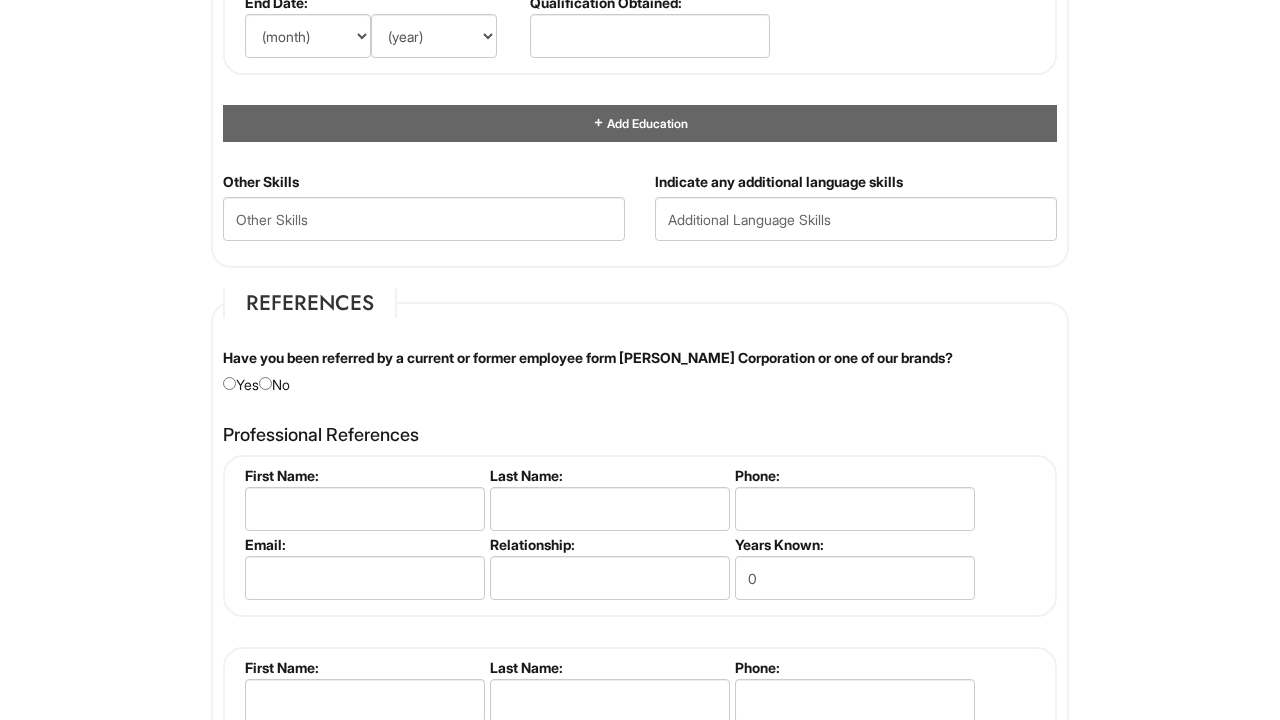 scroll, scrollTop: 2101, scrollLeft: 0, axis: vertical 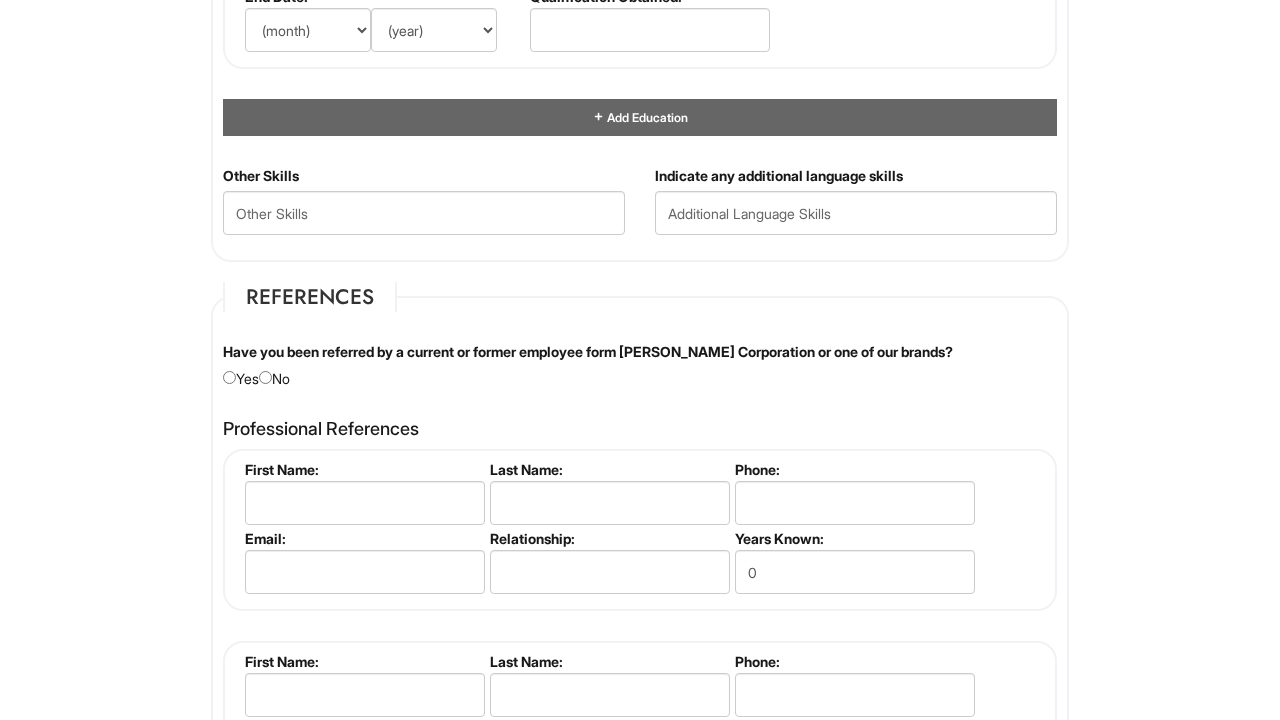 type on "15" 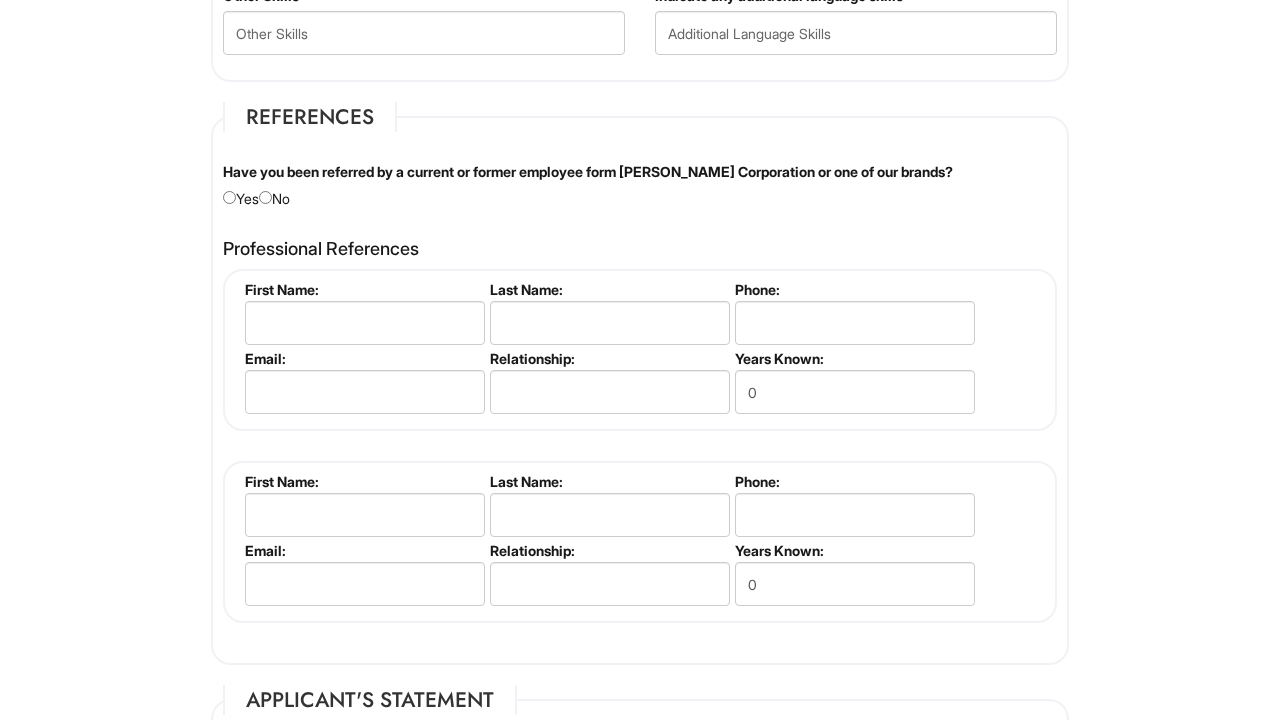 scroll, scrollTop: 2296, scrollLeft: 0, axis: vertical 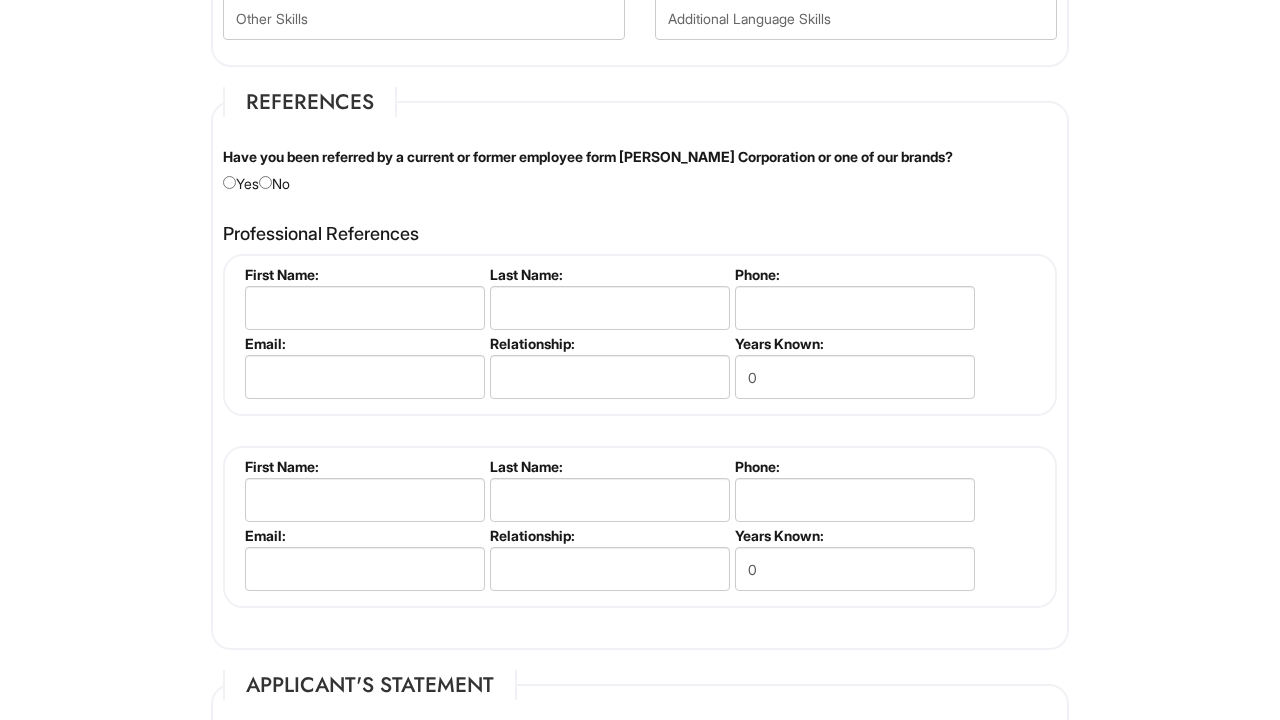 click at bounding box center (265, 182) 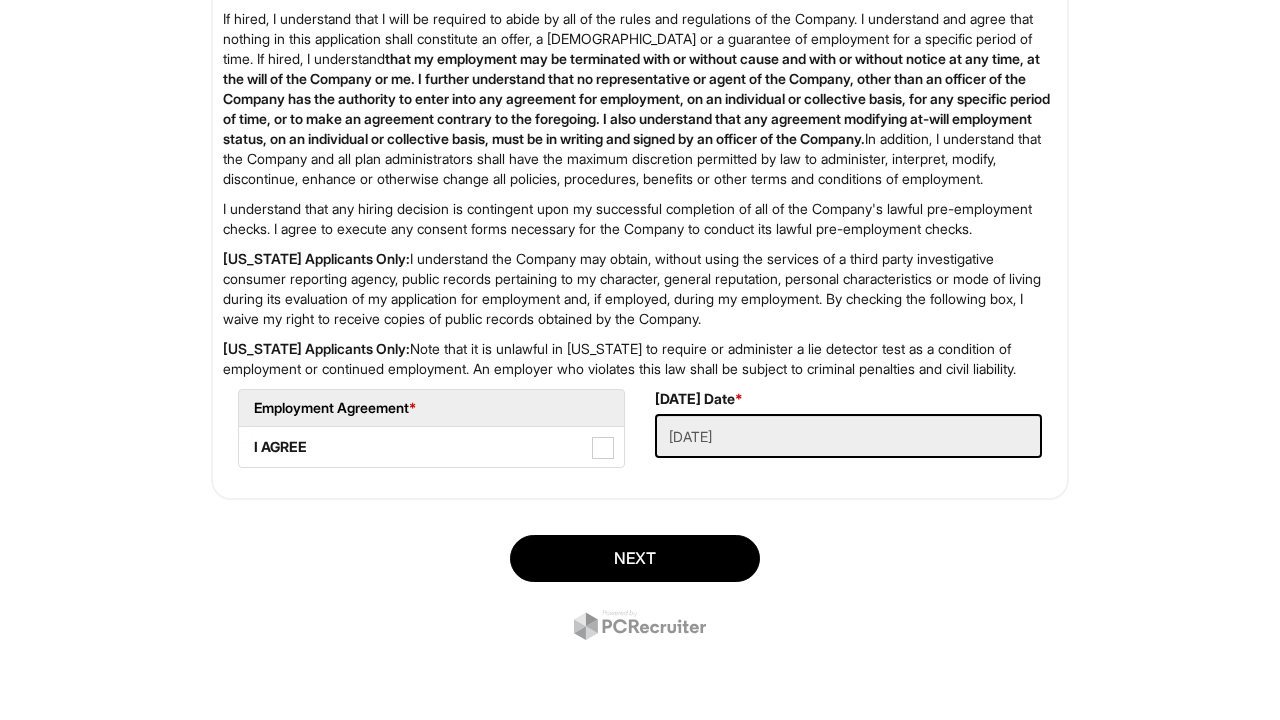 scroll, scrollTop: 3258, scrollLeft: 0, axis: vertical 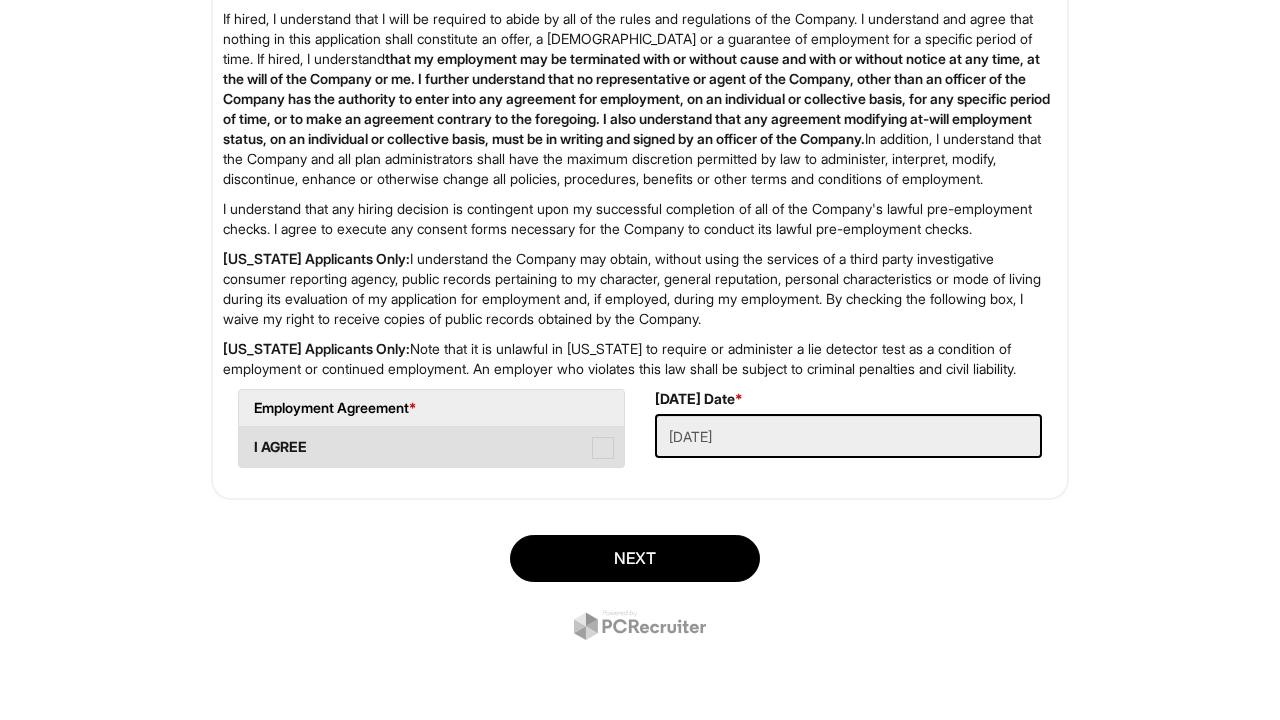 click at bounding box center (603, 448) 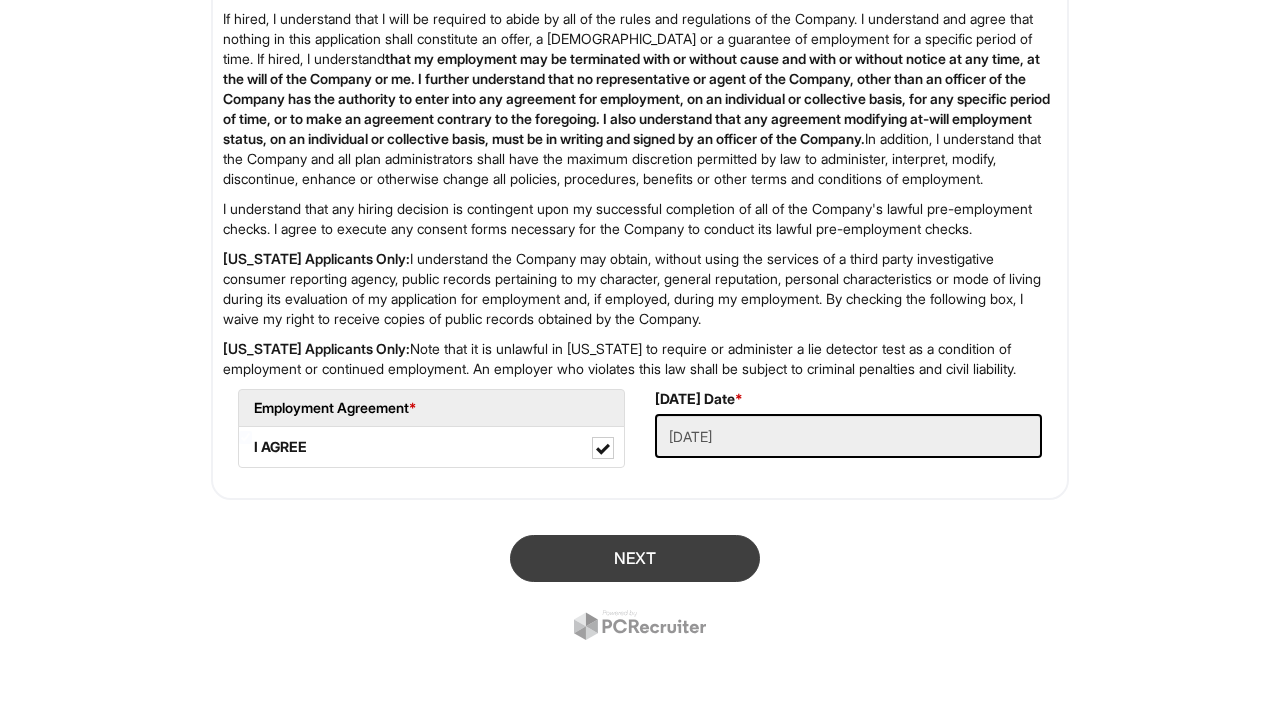click on "Next" at bounding box center [635, 558] 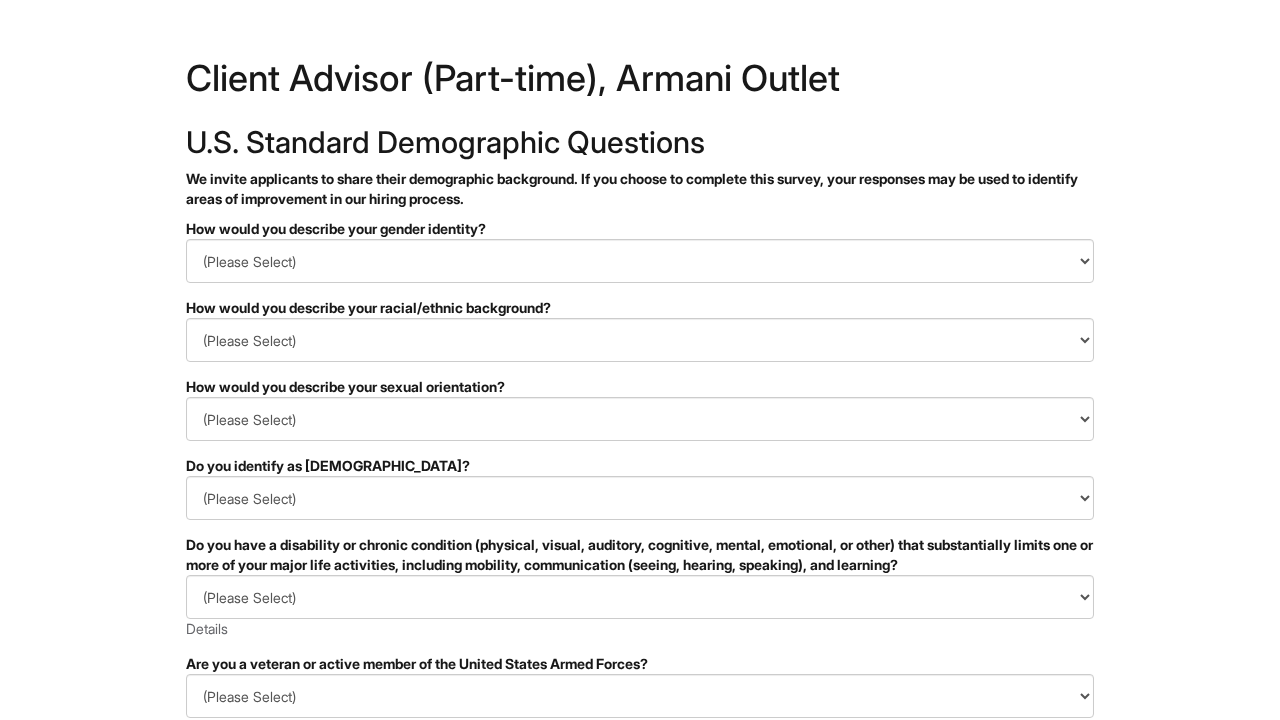scroll, scrollTop: 0, scrollLeft: 0, axis: both 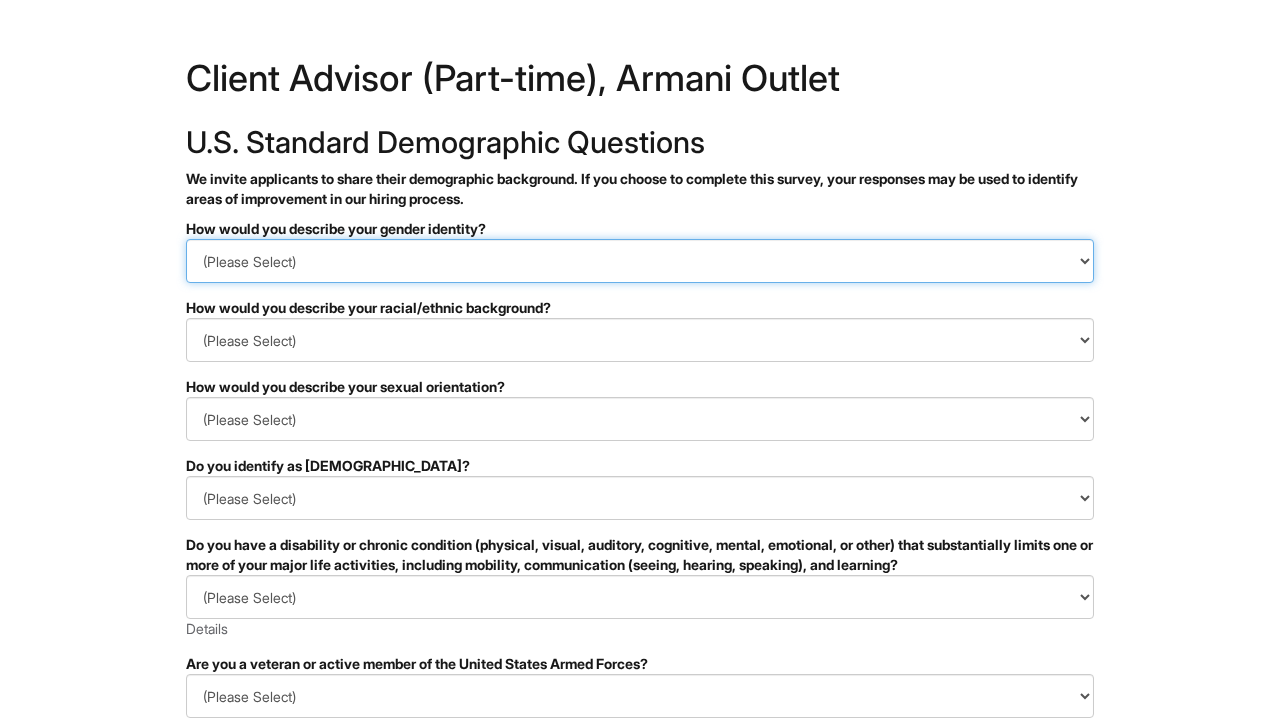 select on "Woman" 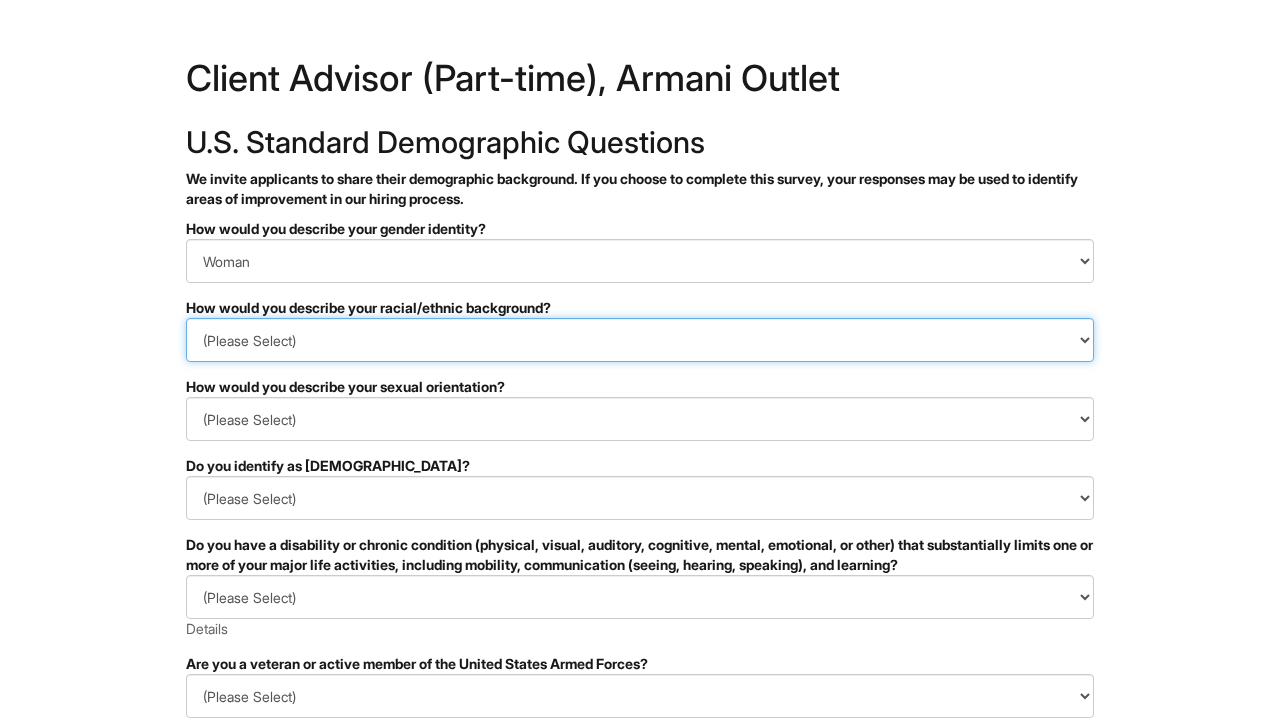 select on "Black or of African descent" 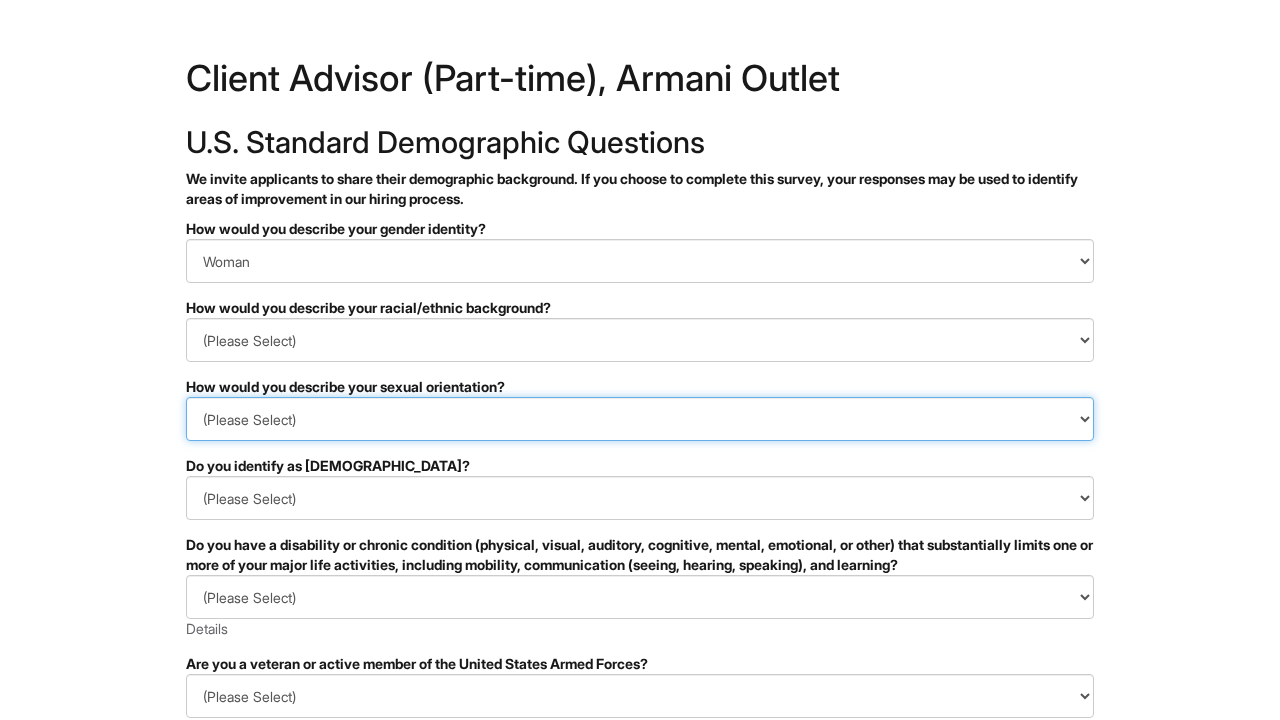 select on "Heterosexual" 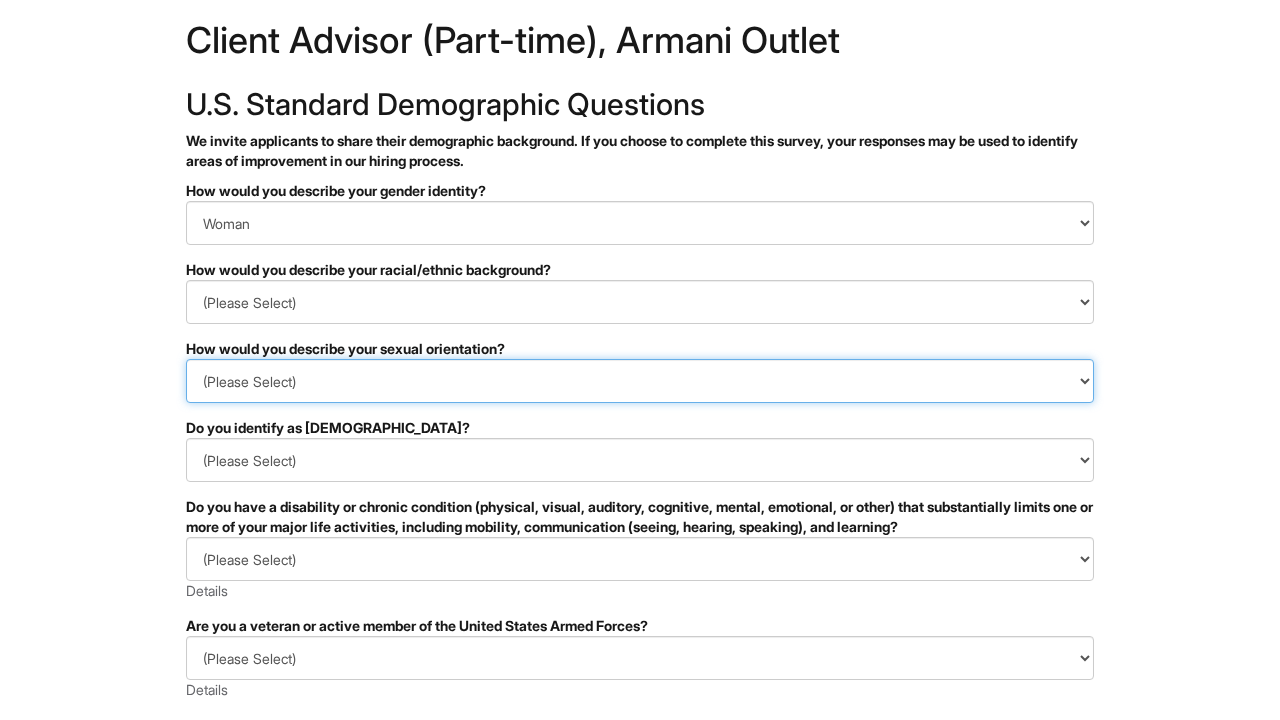scroll, scrollTop: 52, scrollLeft: 0, axis: vertical 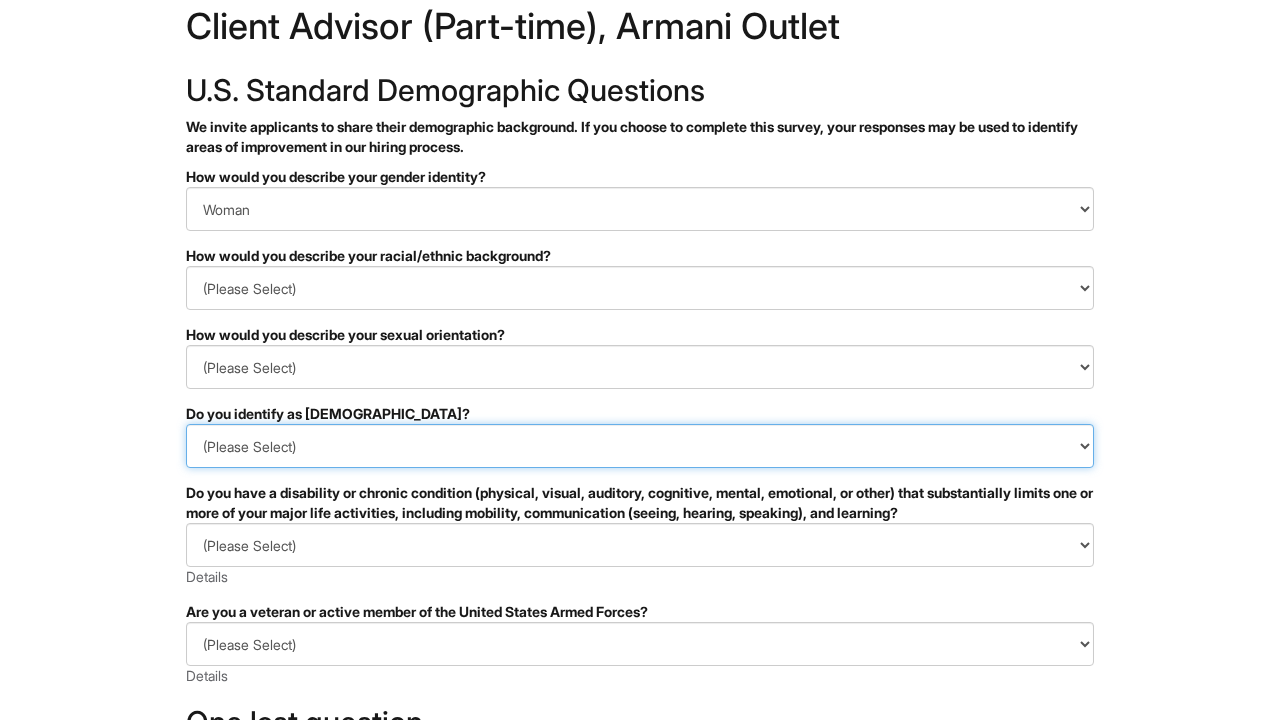 select on "No" 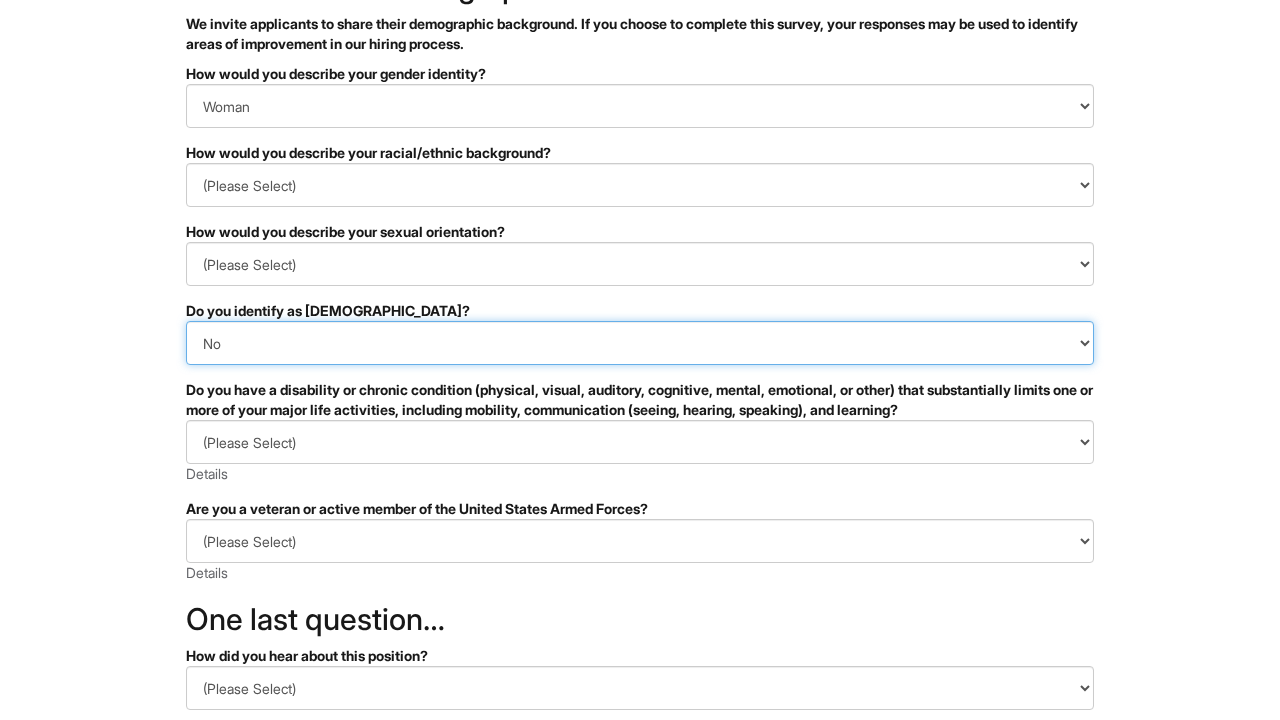 scroll, scrollTop: 156, scrollLeft: 0, axis: vertical 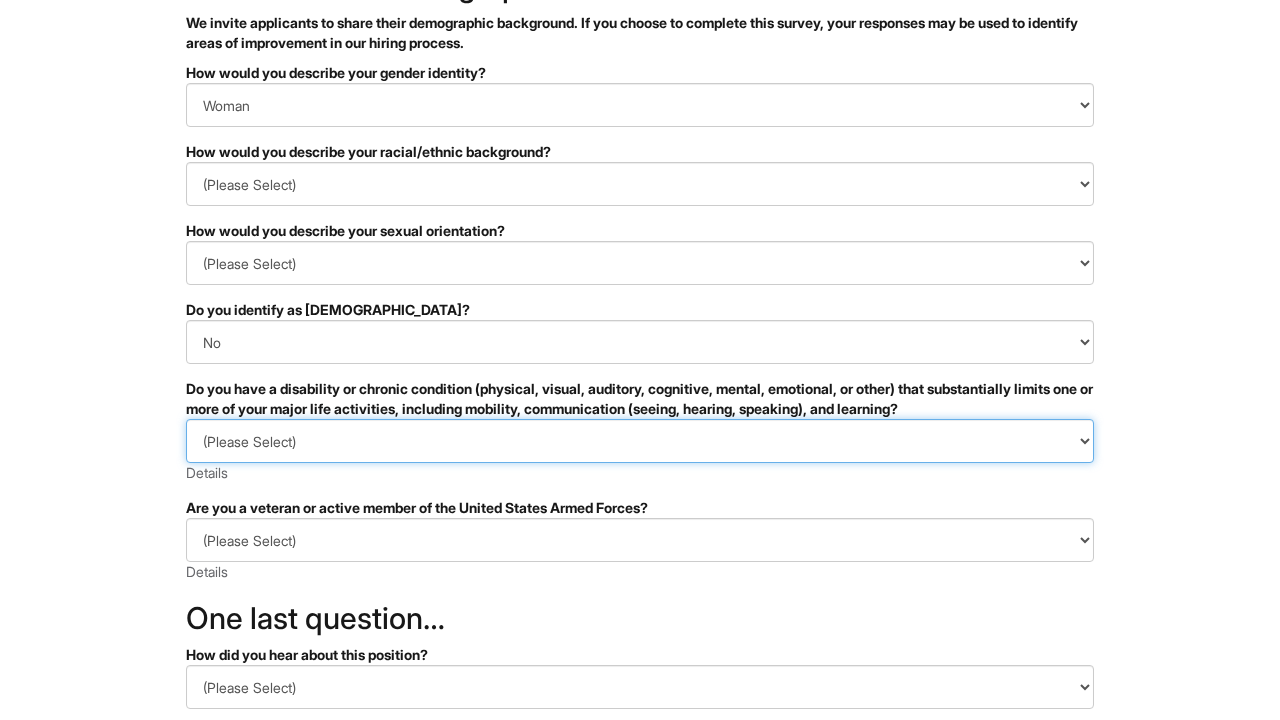 select on "NO, I DON'T HAVE A DISABILITY" 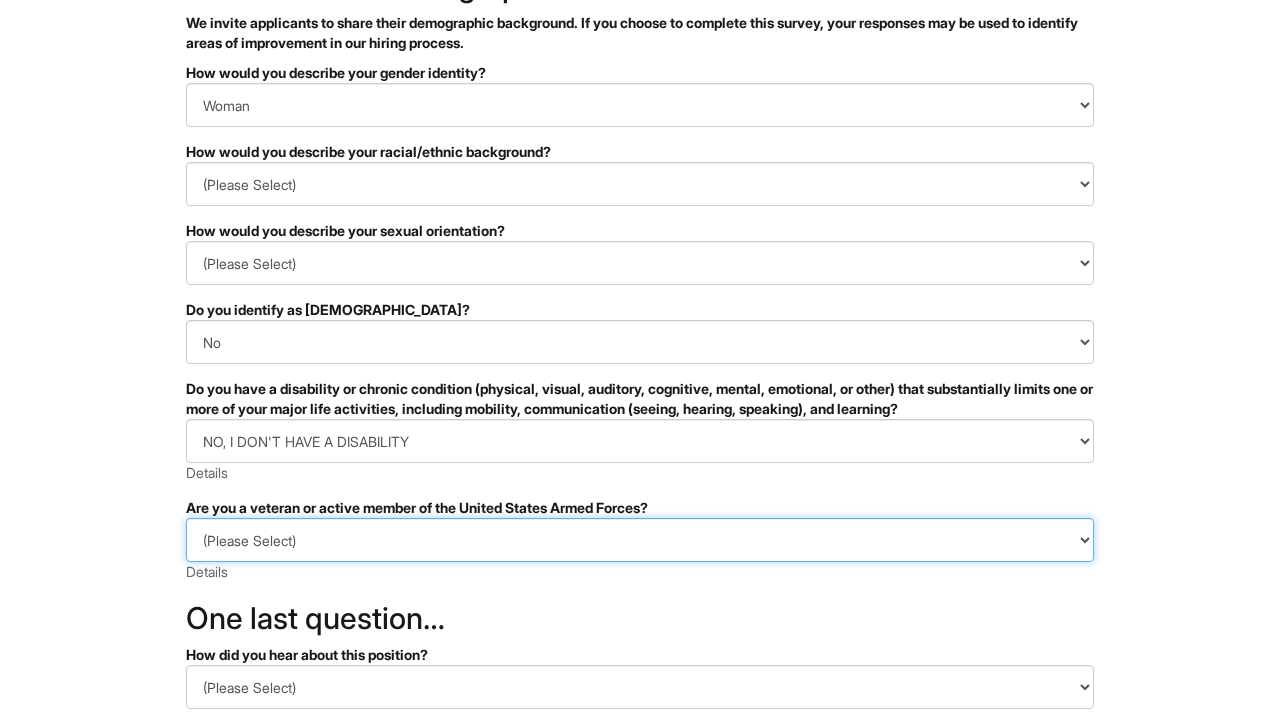 select on "I AM NOT A PROTECTED VETERAN" 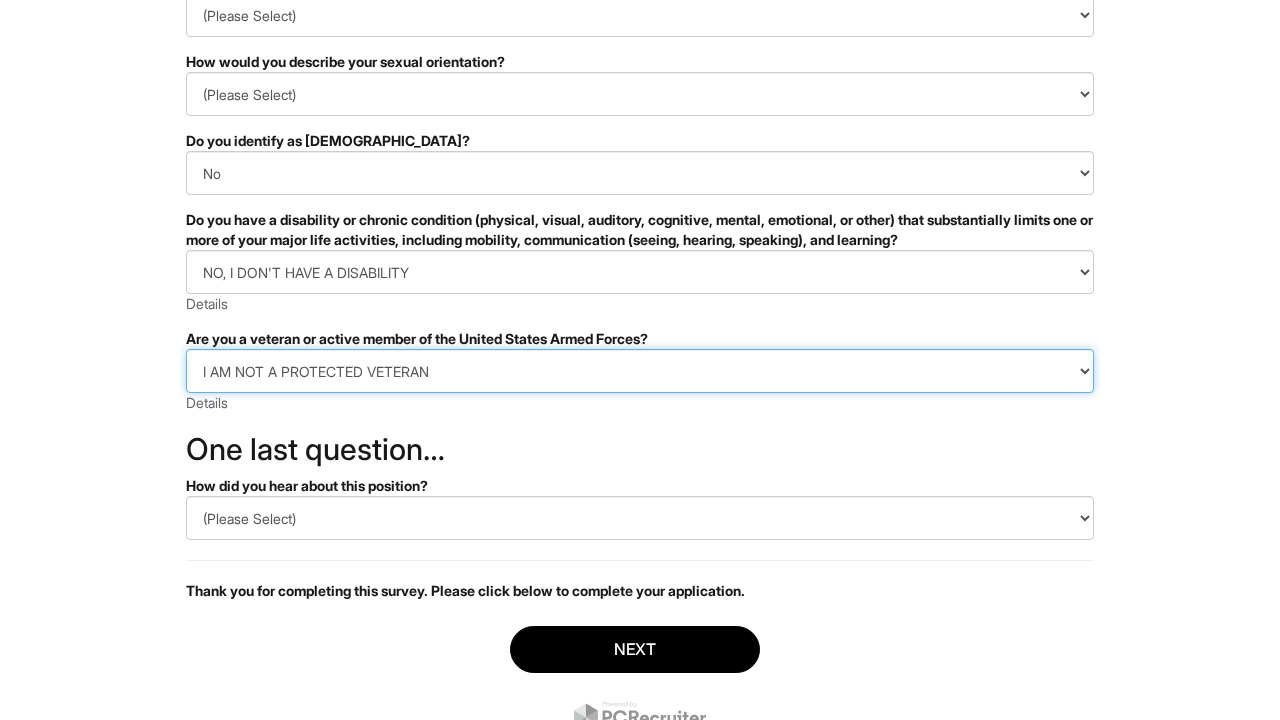 scroll, scrollTop: 327, scrollLeft: 0, axis: vertical 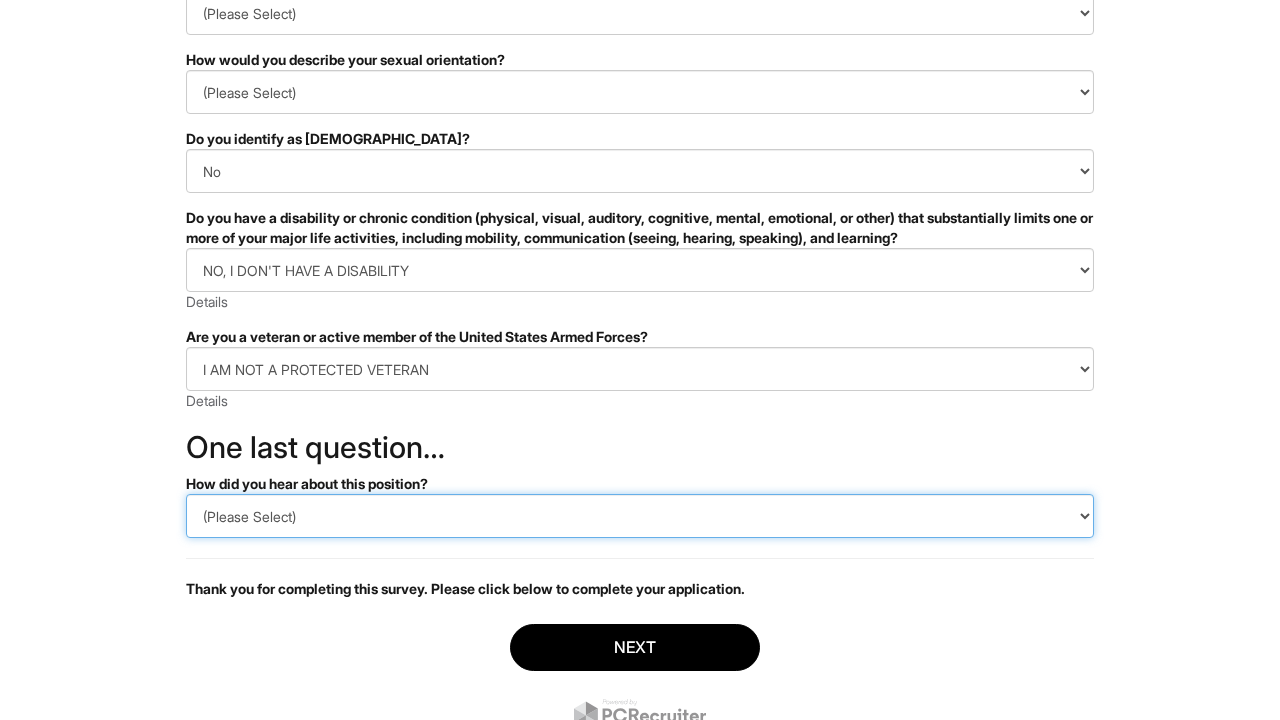 select on "Indeed" 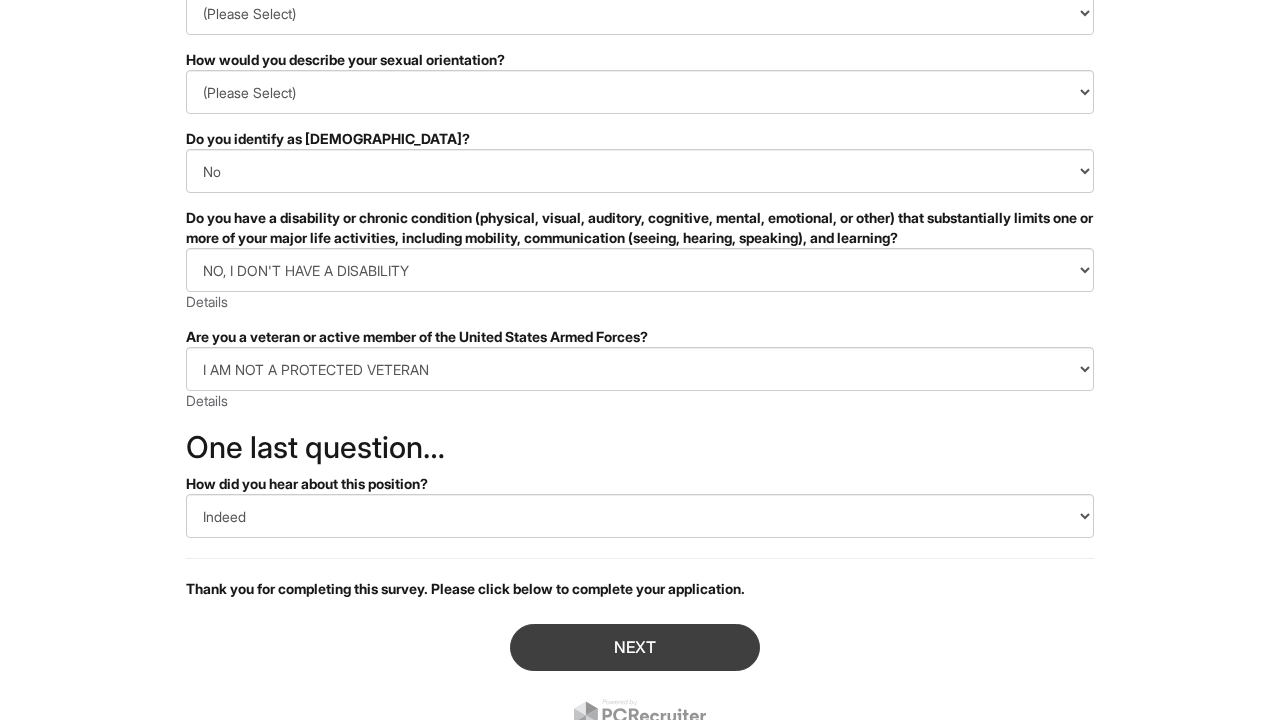 click on "Next" at bounding box center (635, 647) 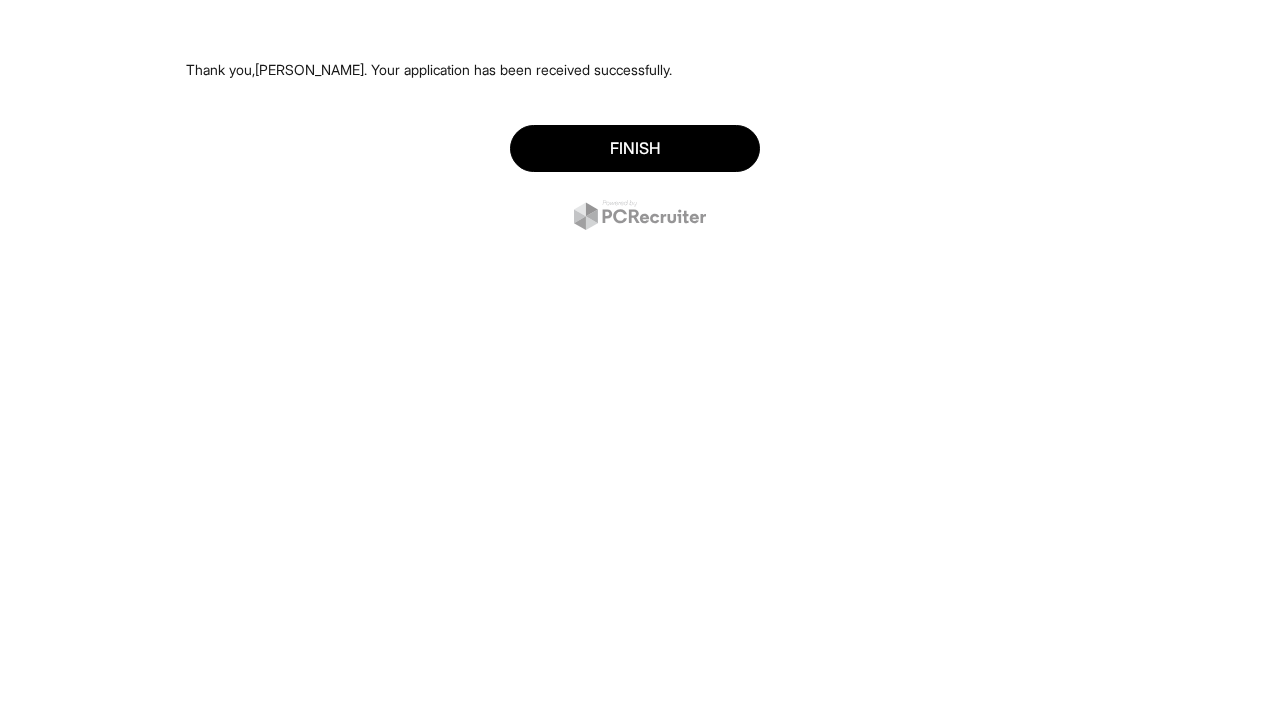 scroll, scrollTop: 0, scrollLeft: 0, axis: both 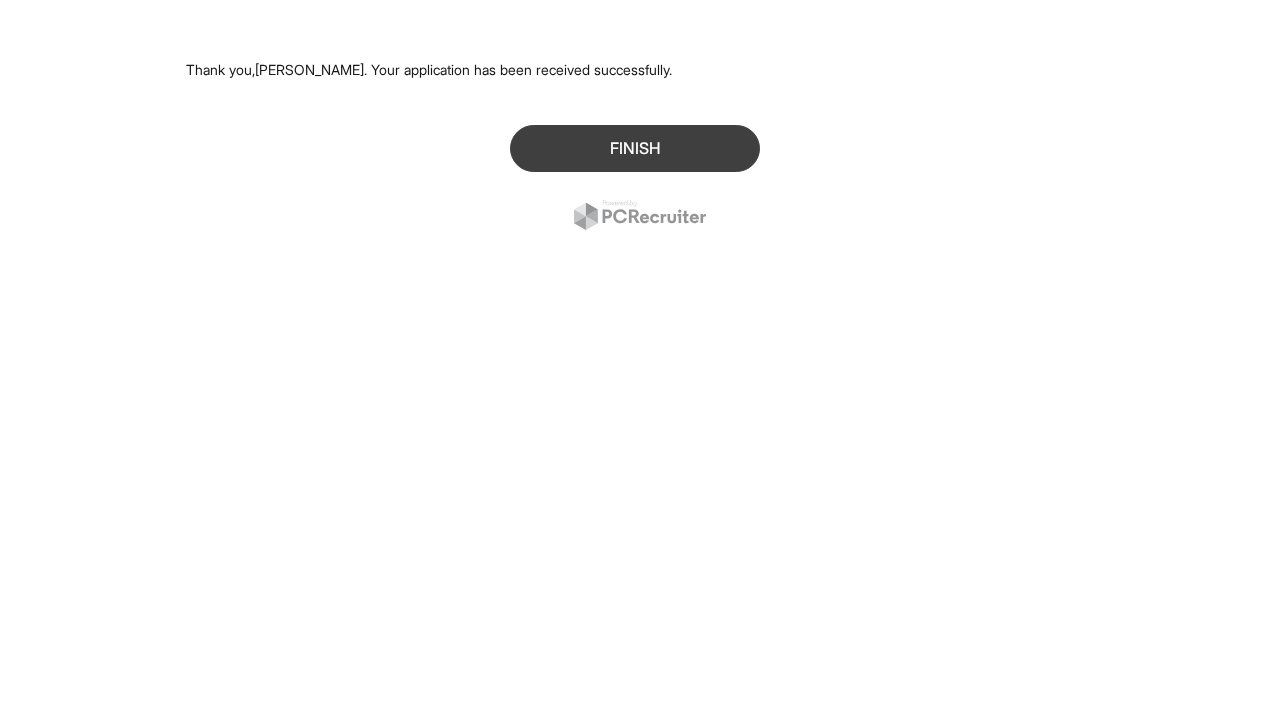 click on "Finish" at bounding box center [635, 148] 